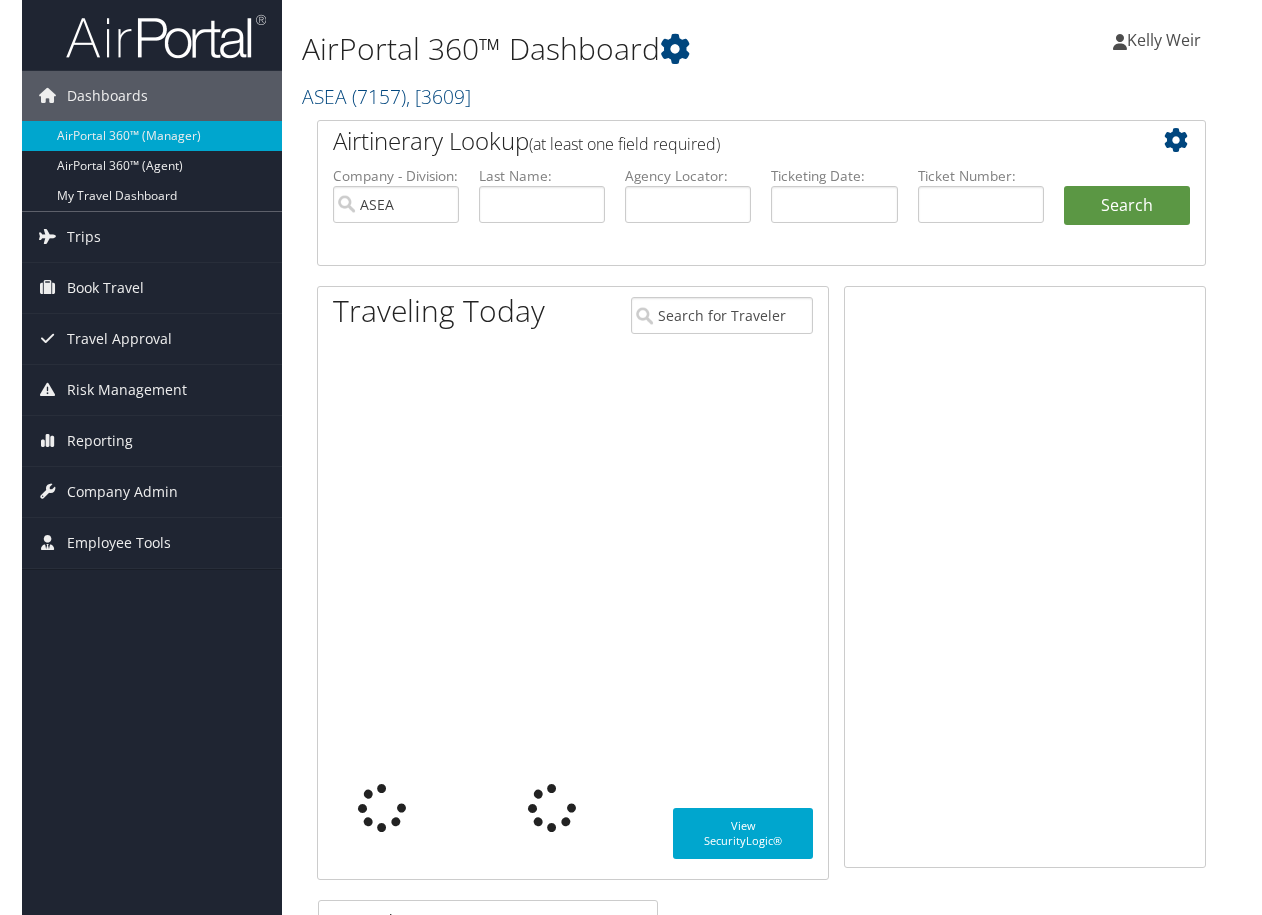scroll, scrollTop: 0, scrollLeft: 0, axis: both 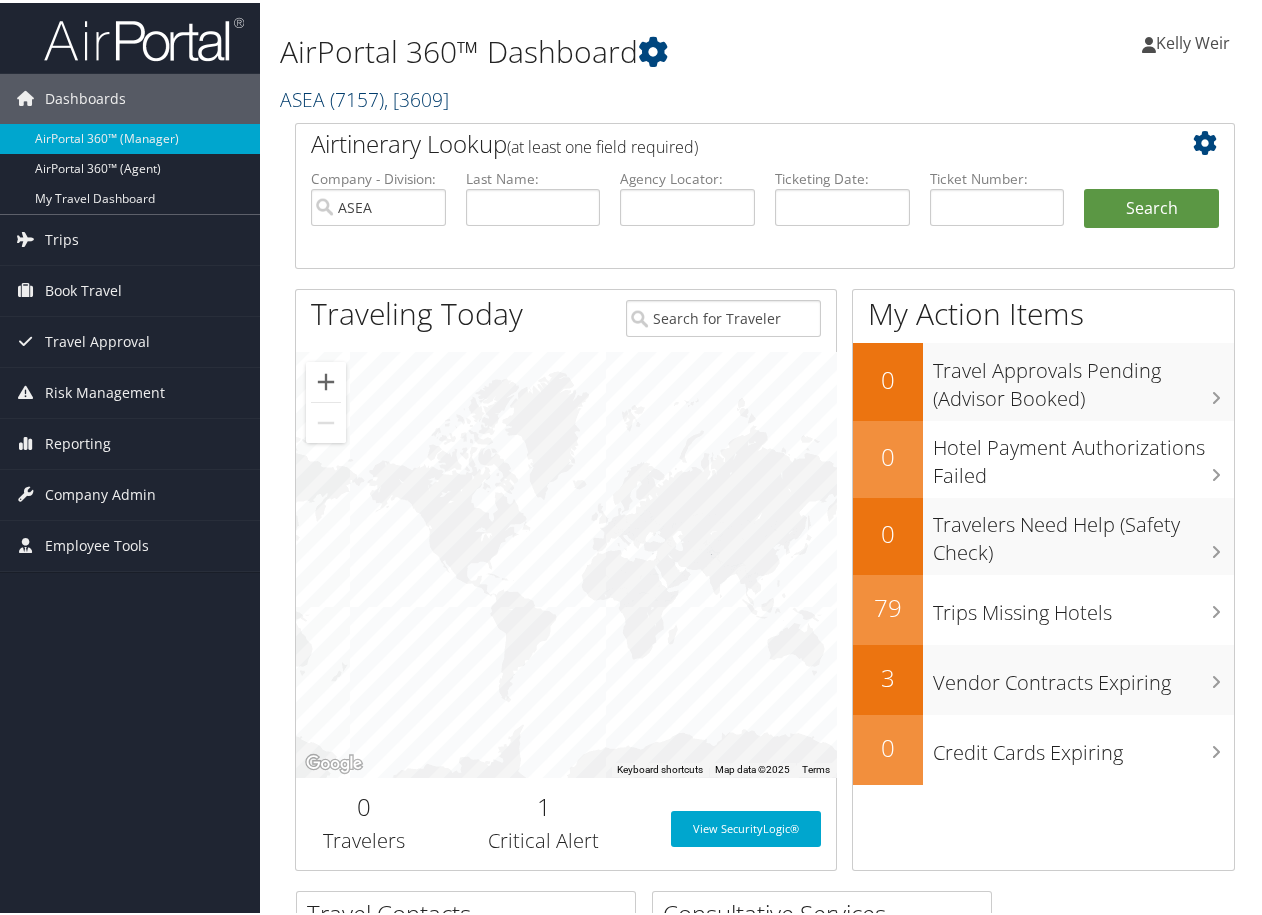 click on "ASEA   ( 7157 )  , [ 3609 ]" at bounding box center [364, 96] 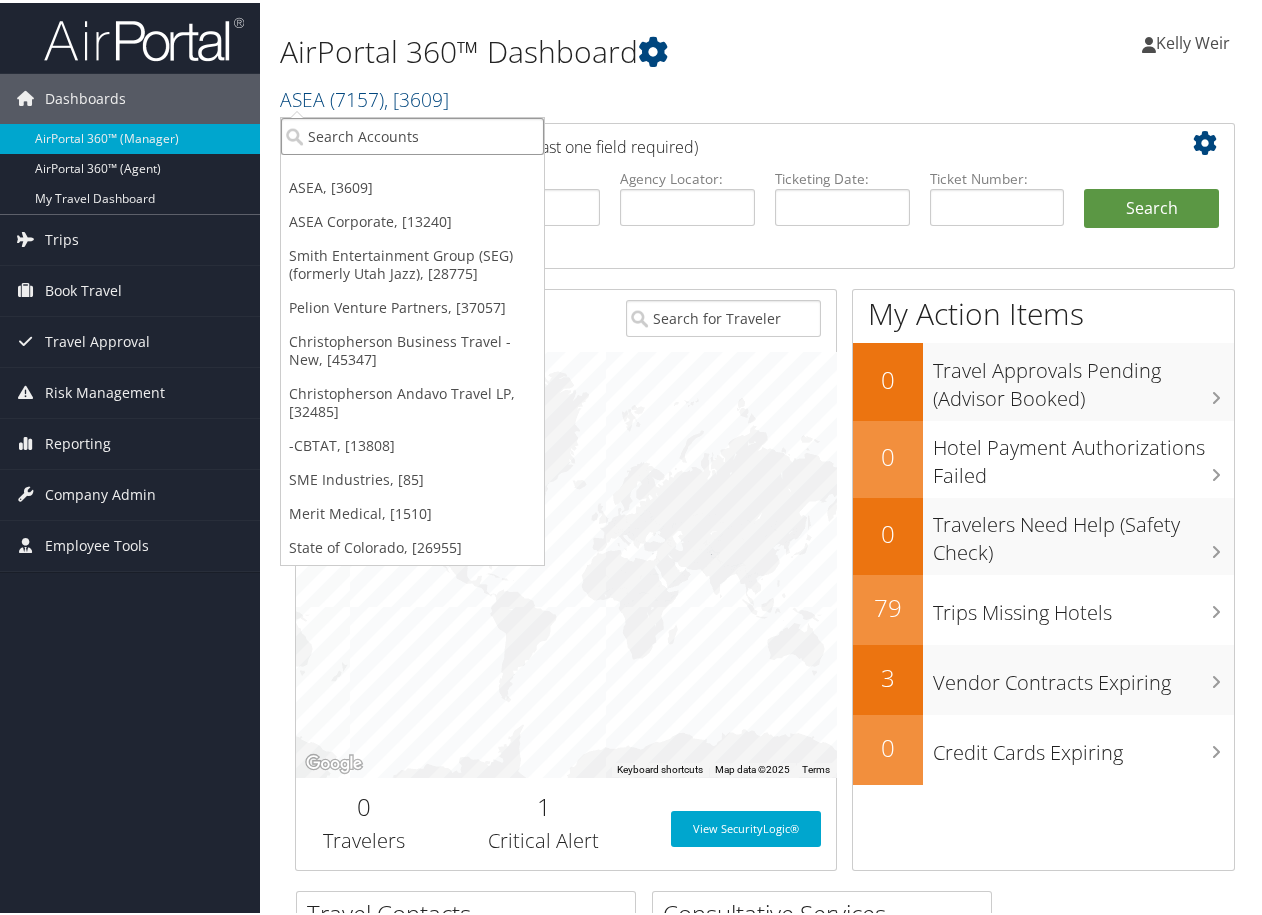 click at bounding box center (412, 133) 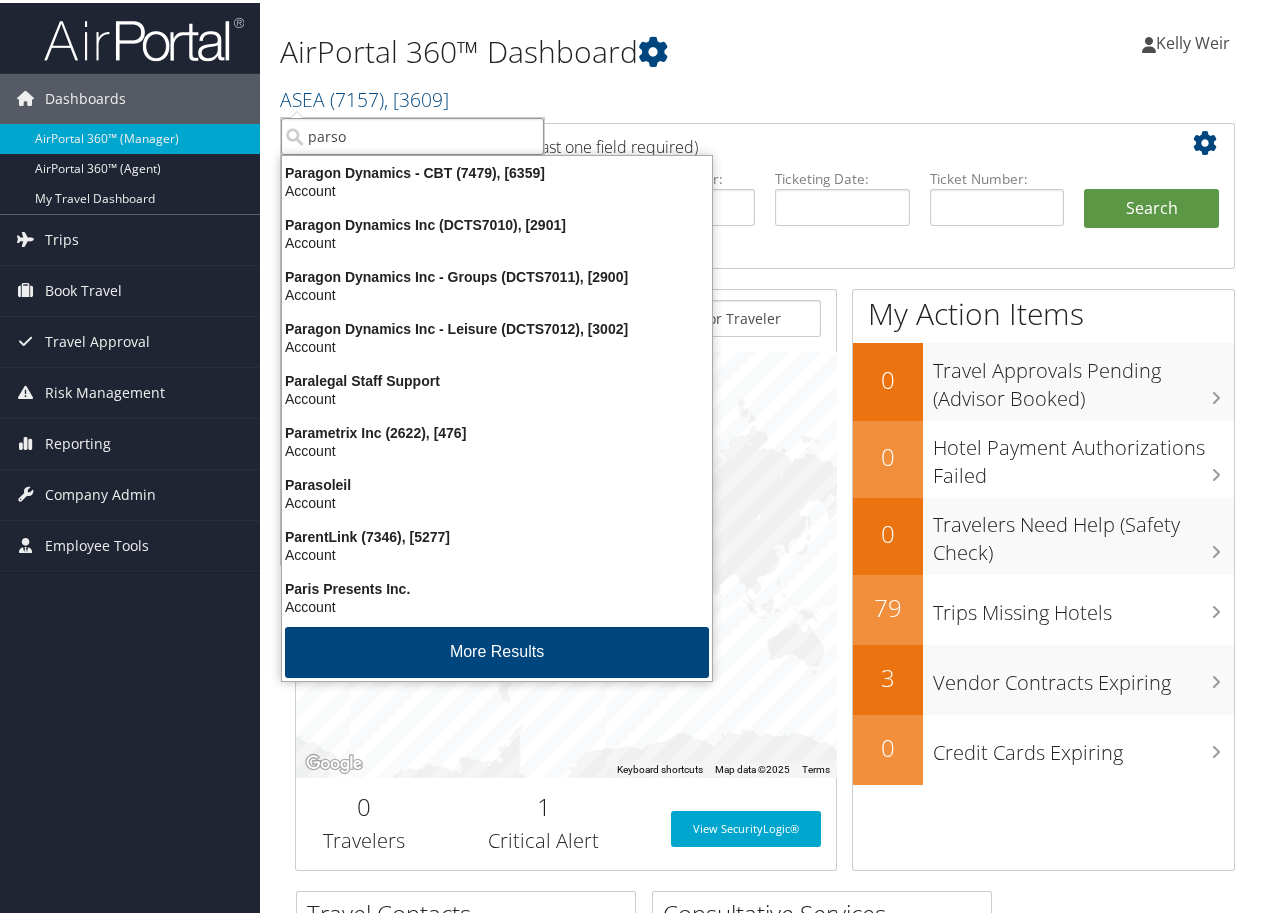 type on "parson" 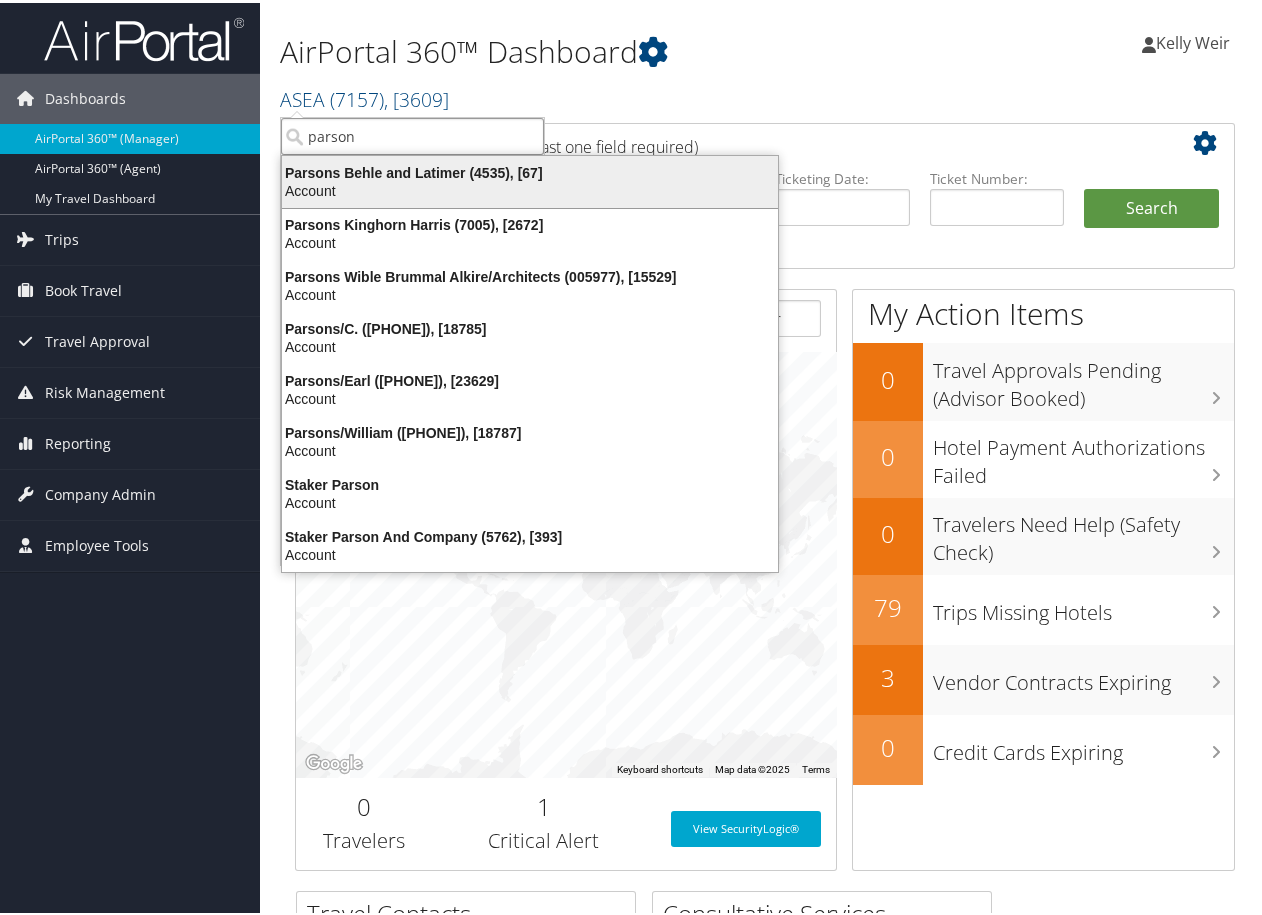 click on "Account" at bounding box center [530, 188] 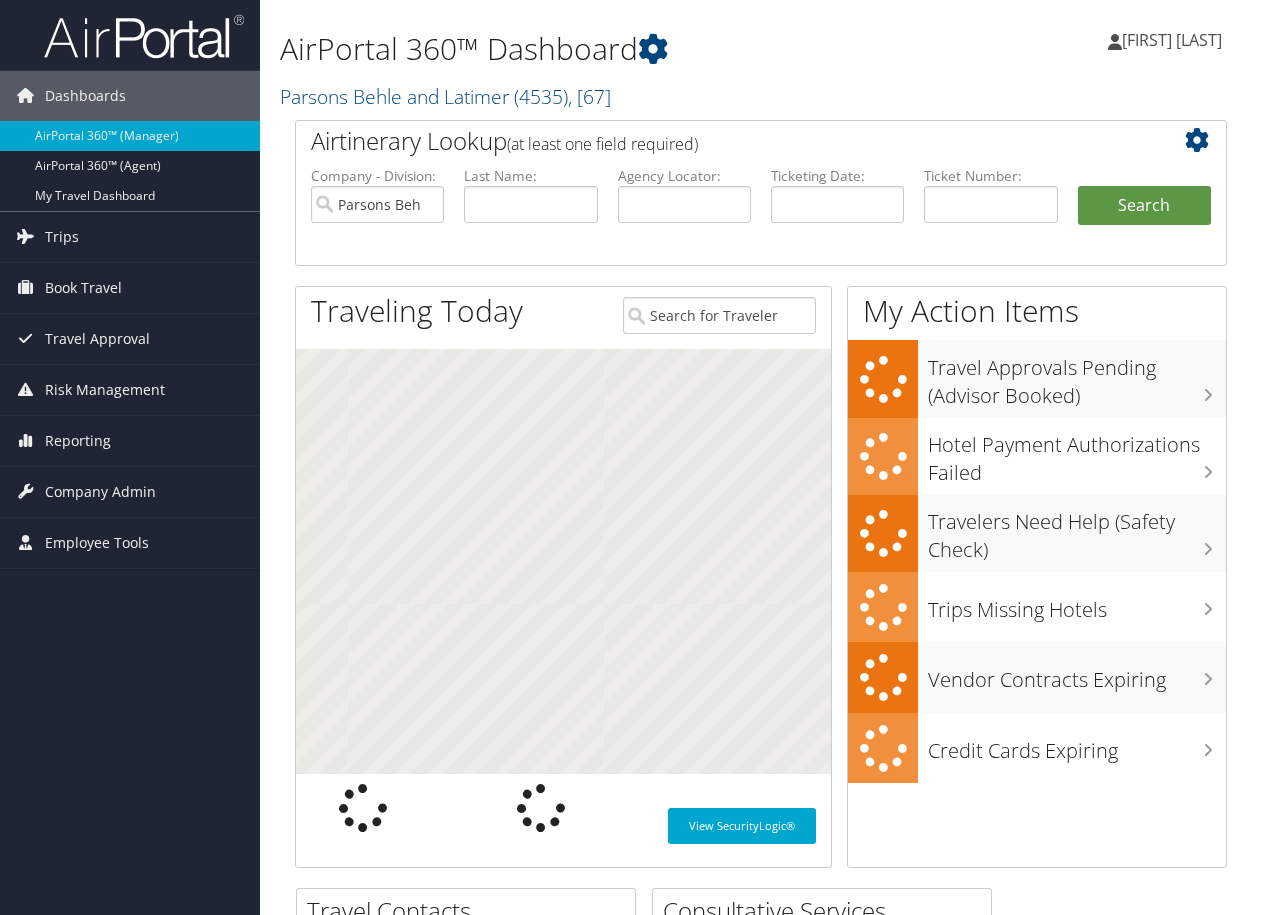 scroll, scrollTop: 0, scrollLeft: 0, axis: both 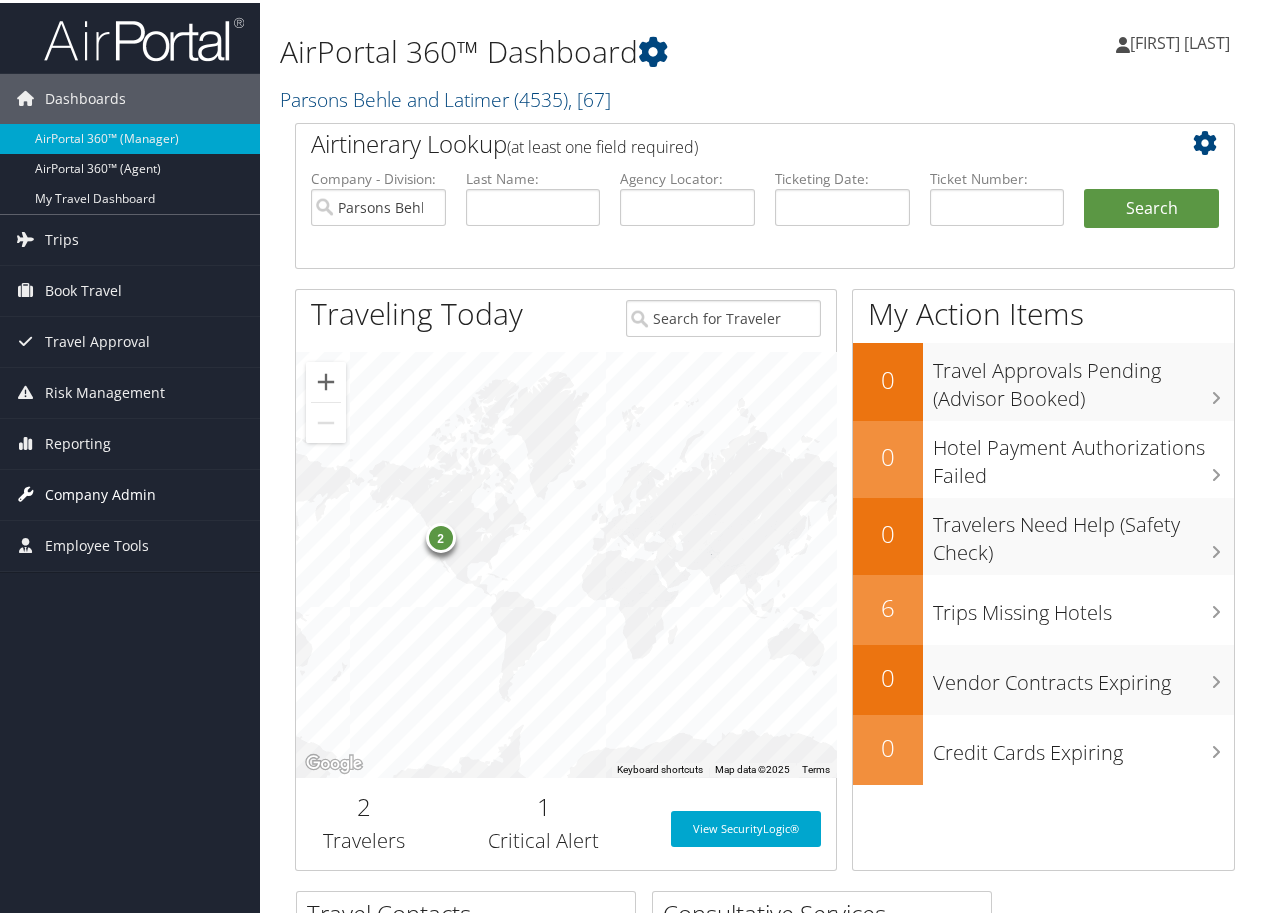 click on "Company Admin" at bounding box center (100, 492) 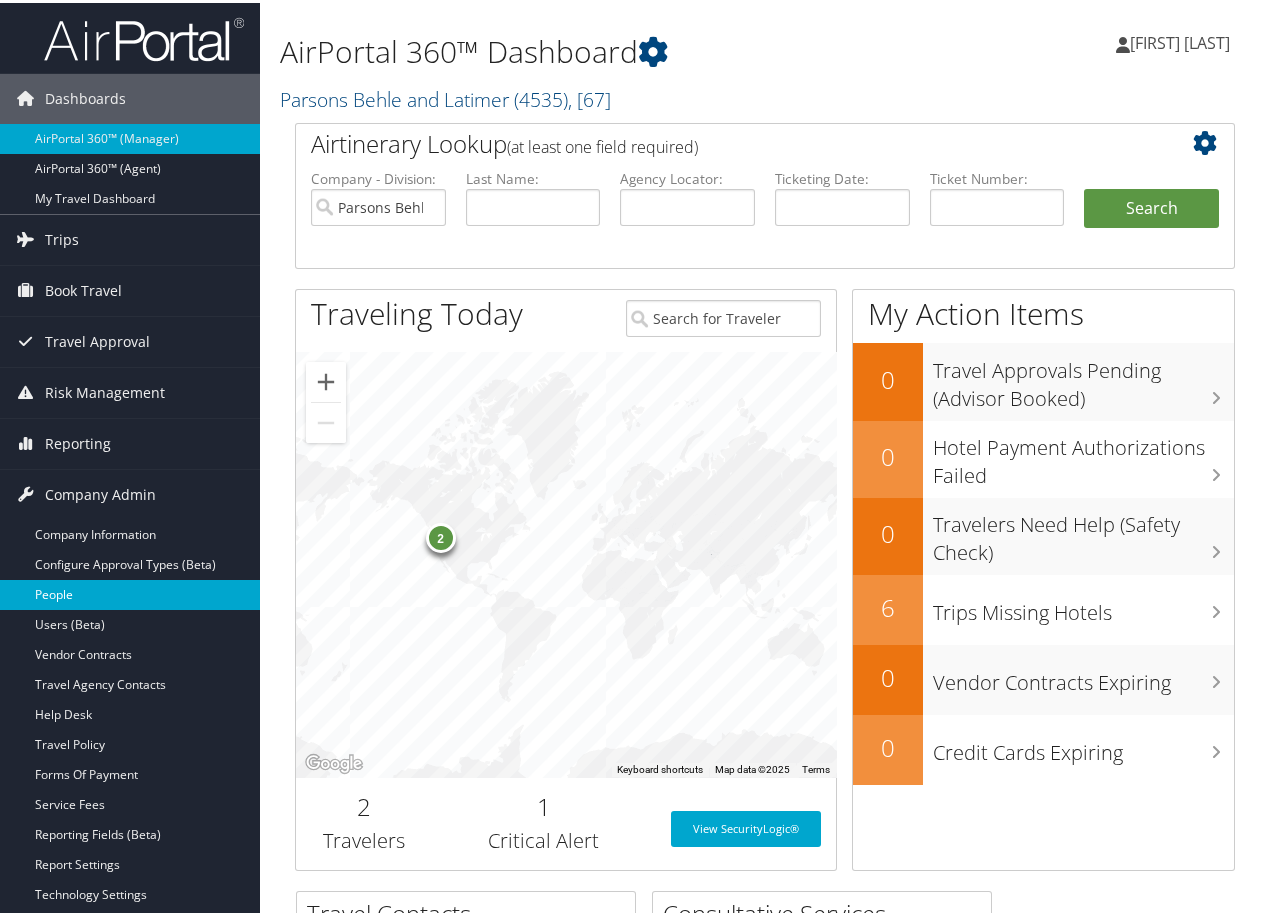 click on "People" at bounding box center (130, 592) 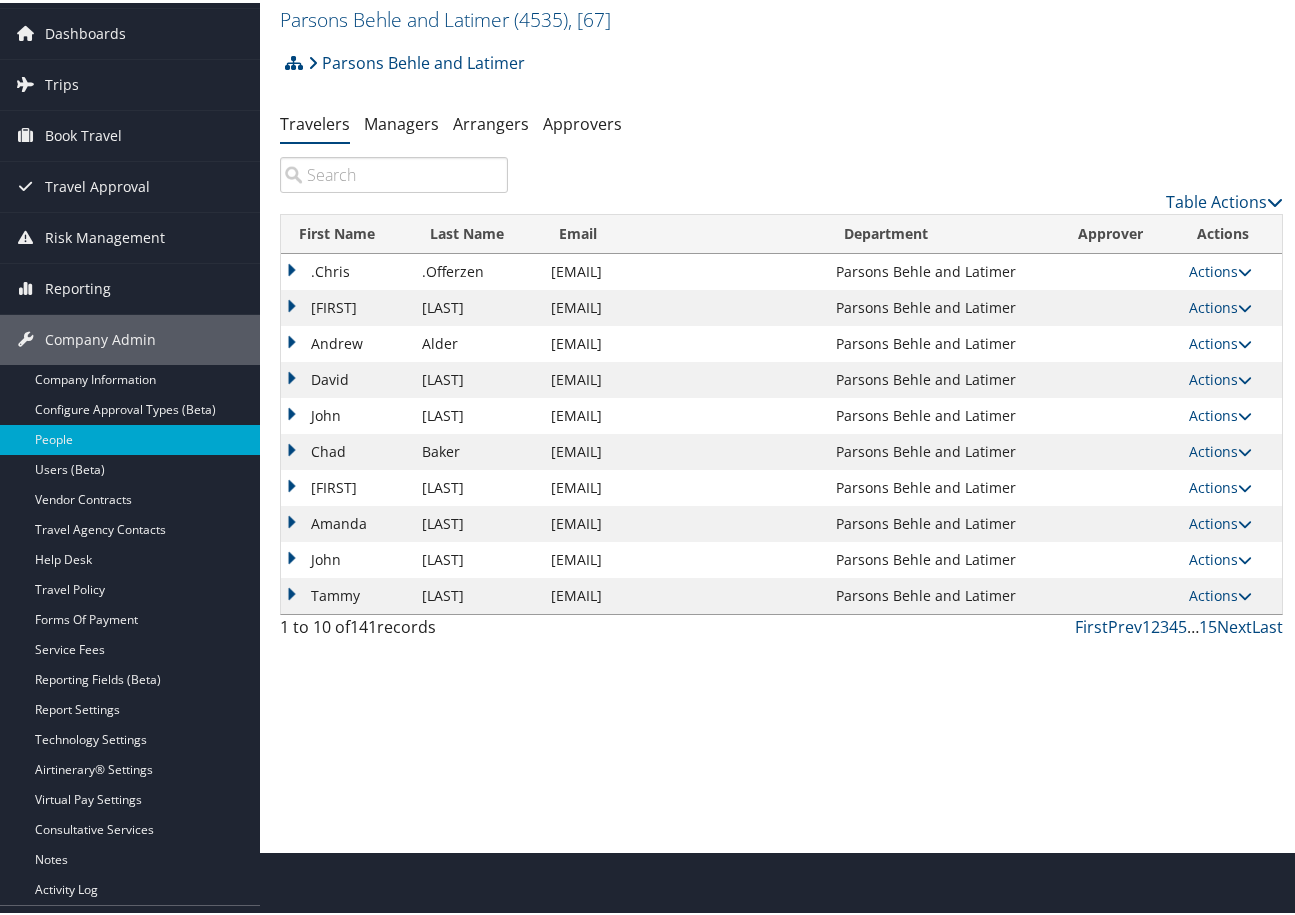 scroll, scrollTop: 100, scrollLeft: 0, axis: vertical 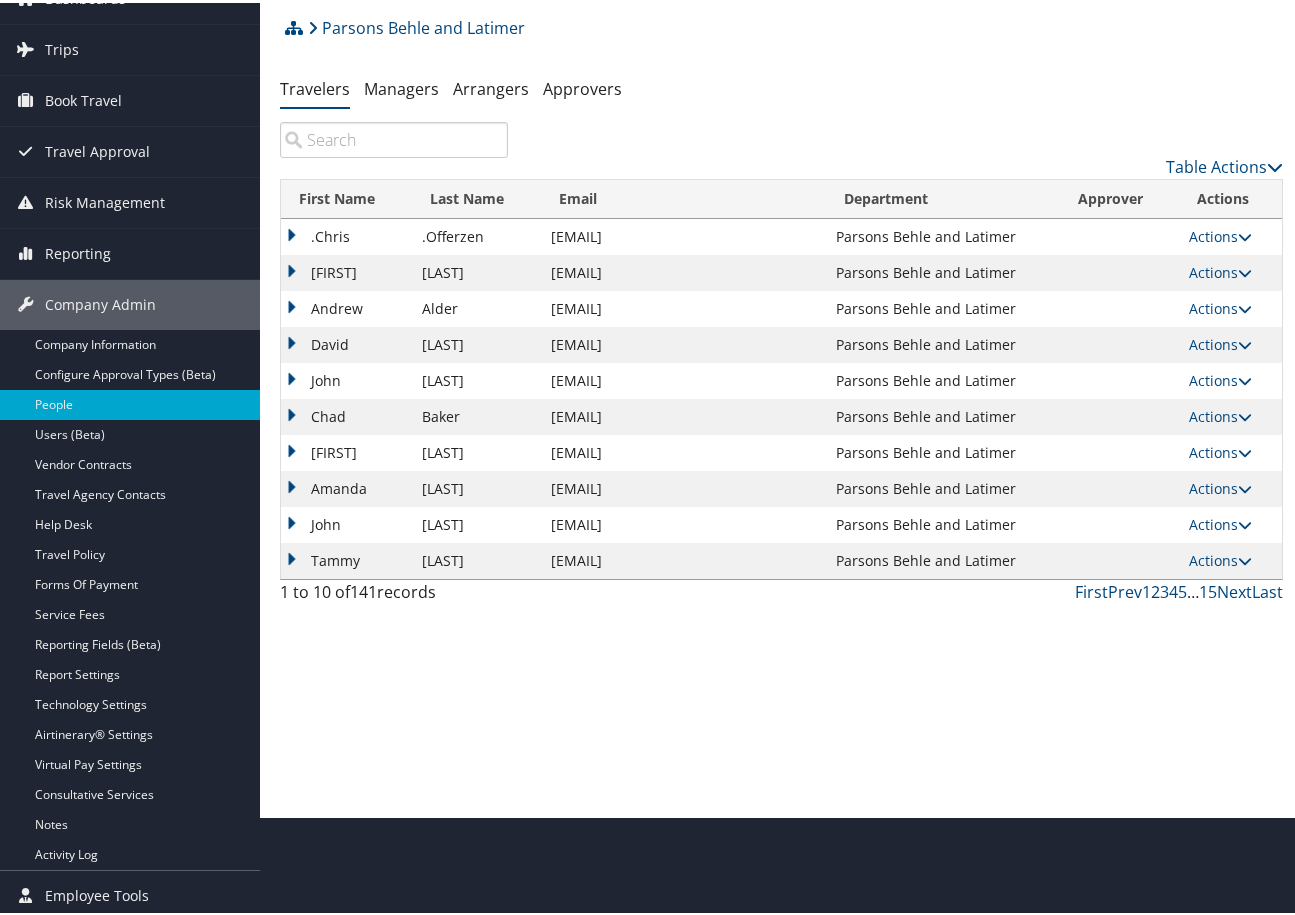 click on "2" at bounding box center (1155, 589) 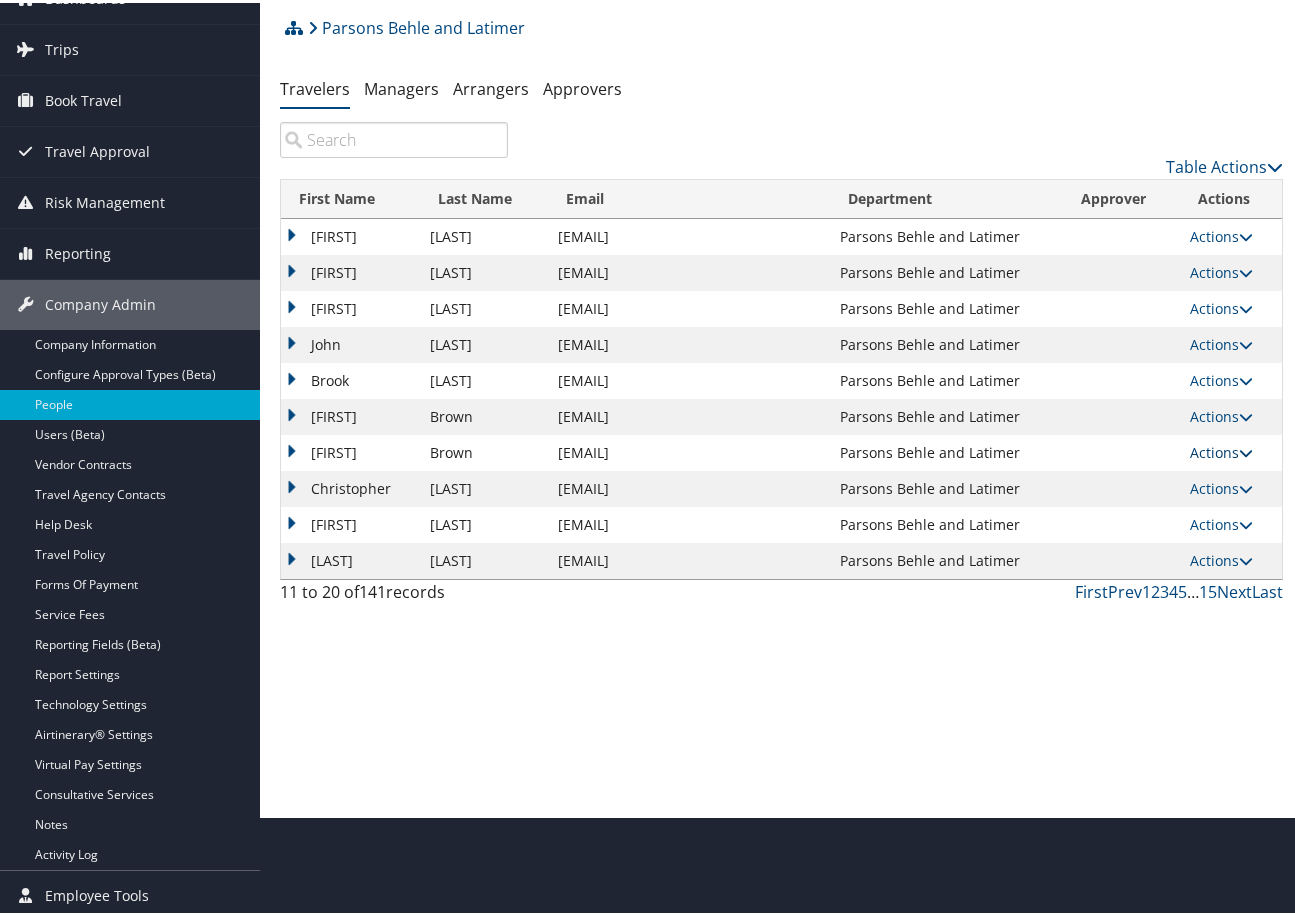 click on "Actions" at bounding box center [1221, 449] 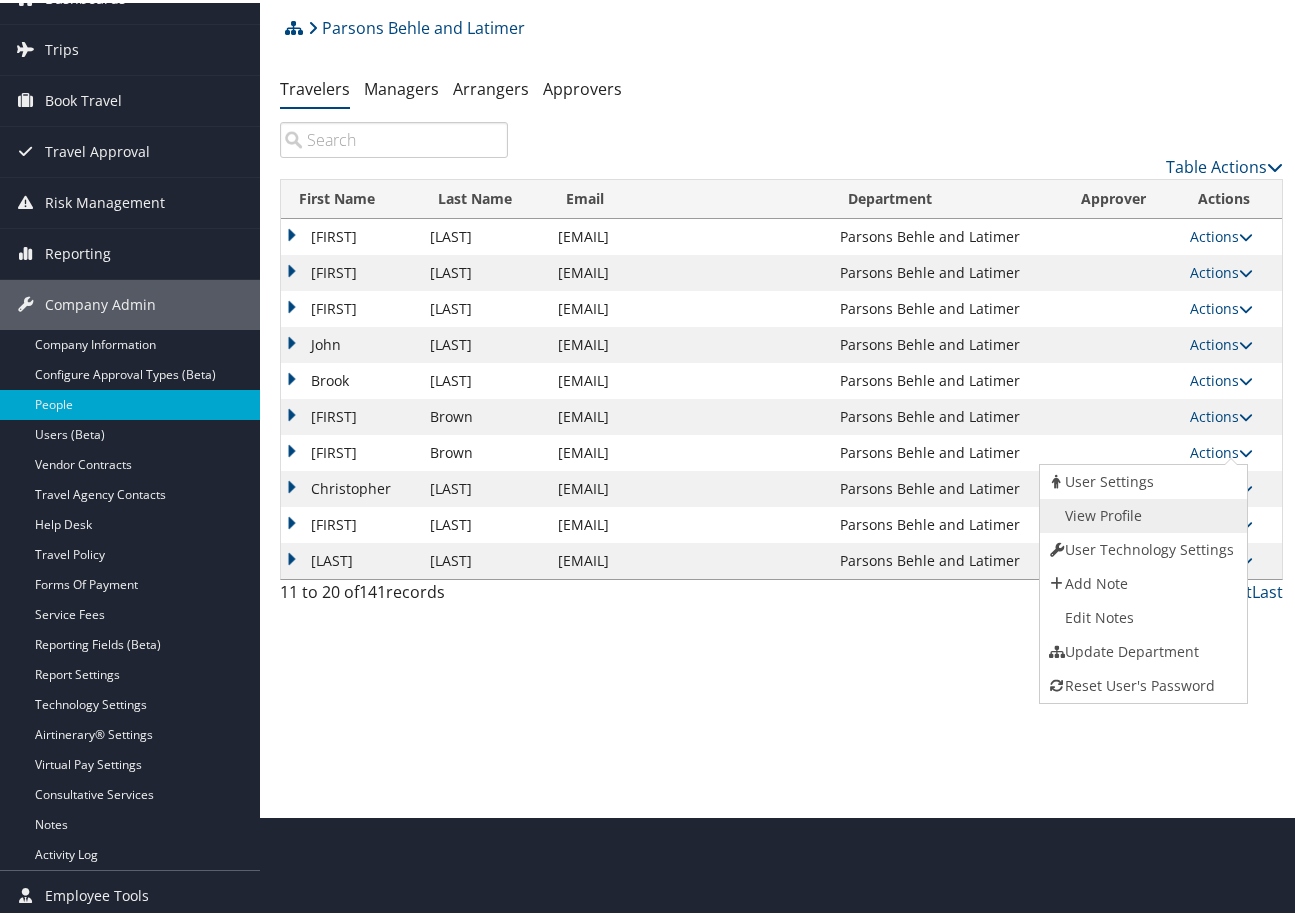 click on "View Profile" at bounding box center (1141, 513) 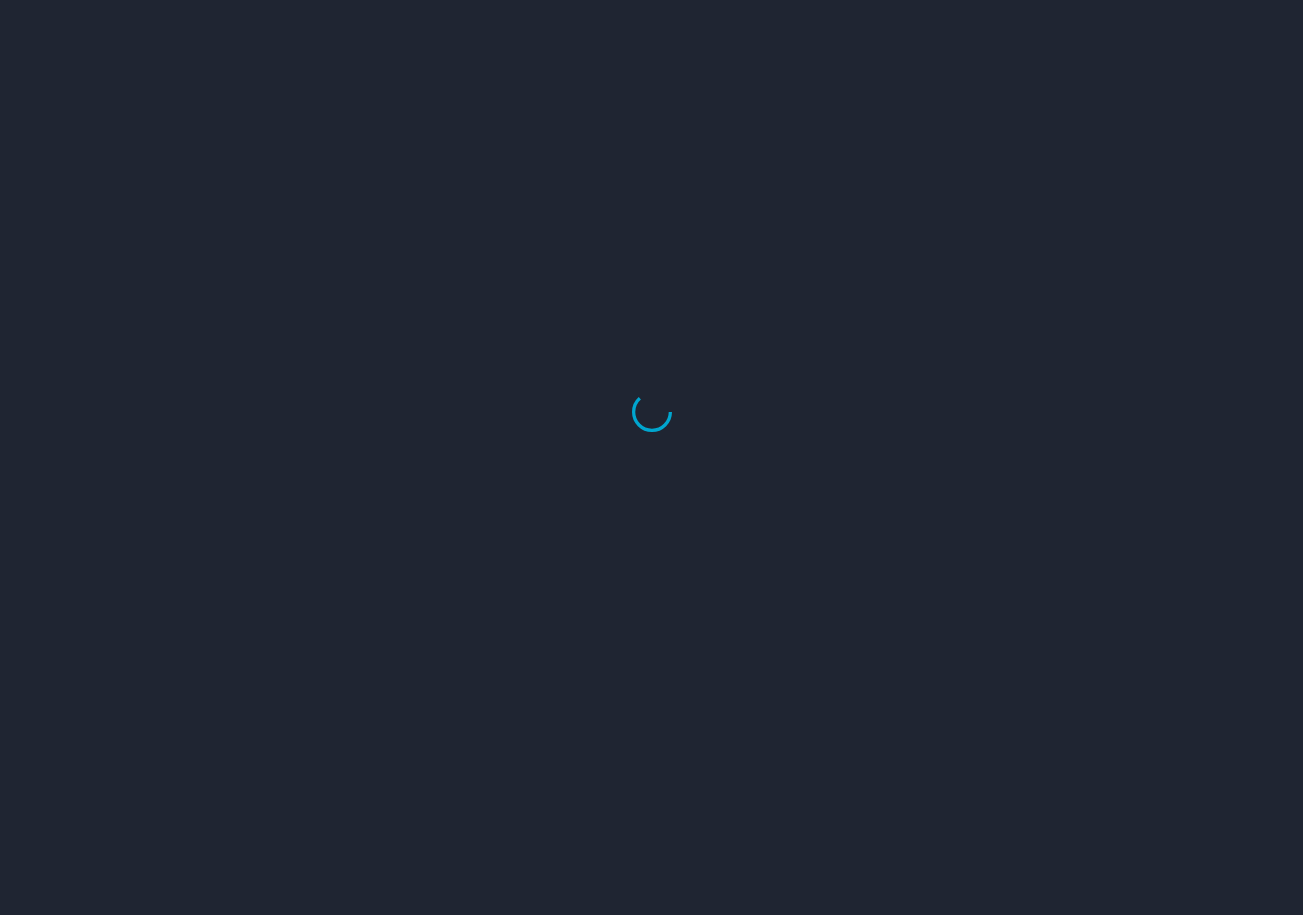scroll, scrollTop: 0, scrollLeft: 0, axis: both 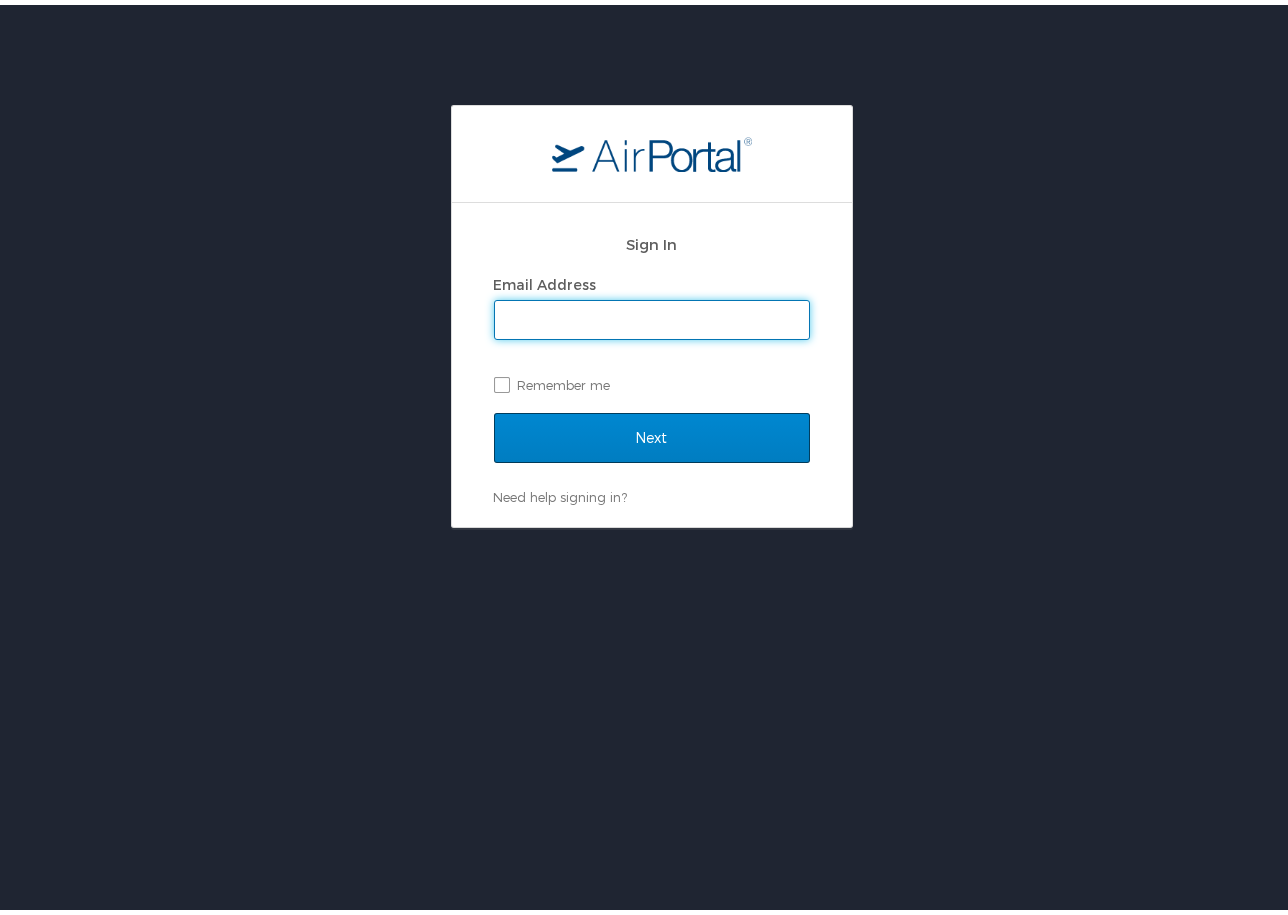 type on "kelly.weir@cbtravel.com" 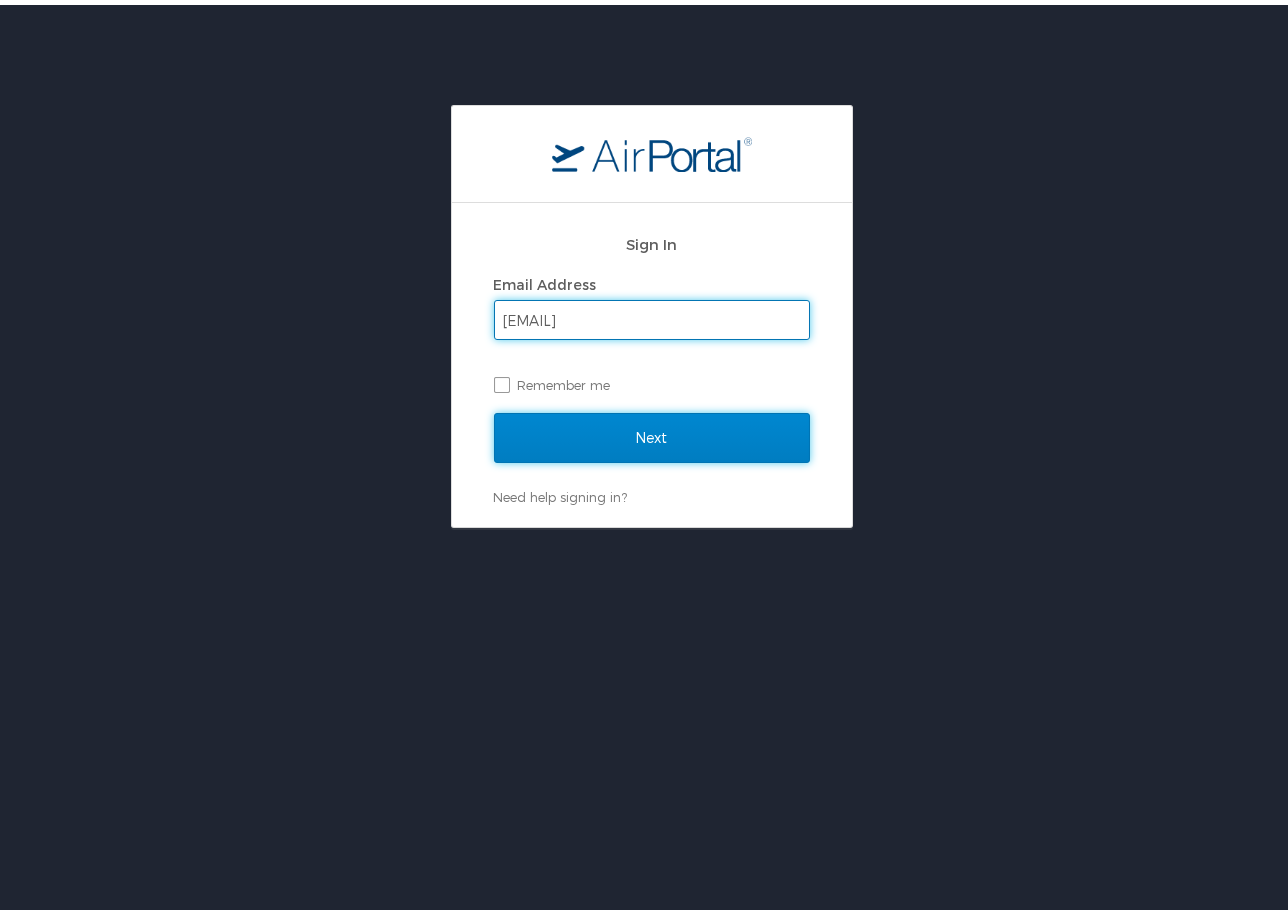 click on "Next" at bounding box center (652, 433) 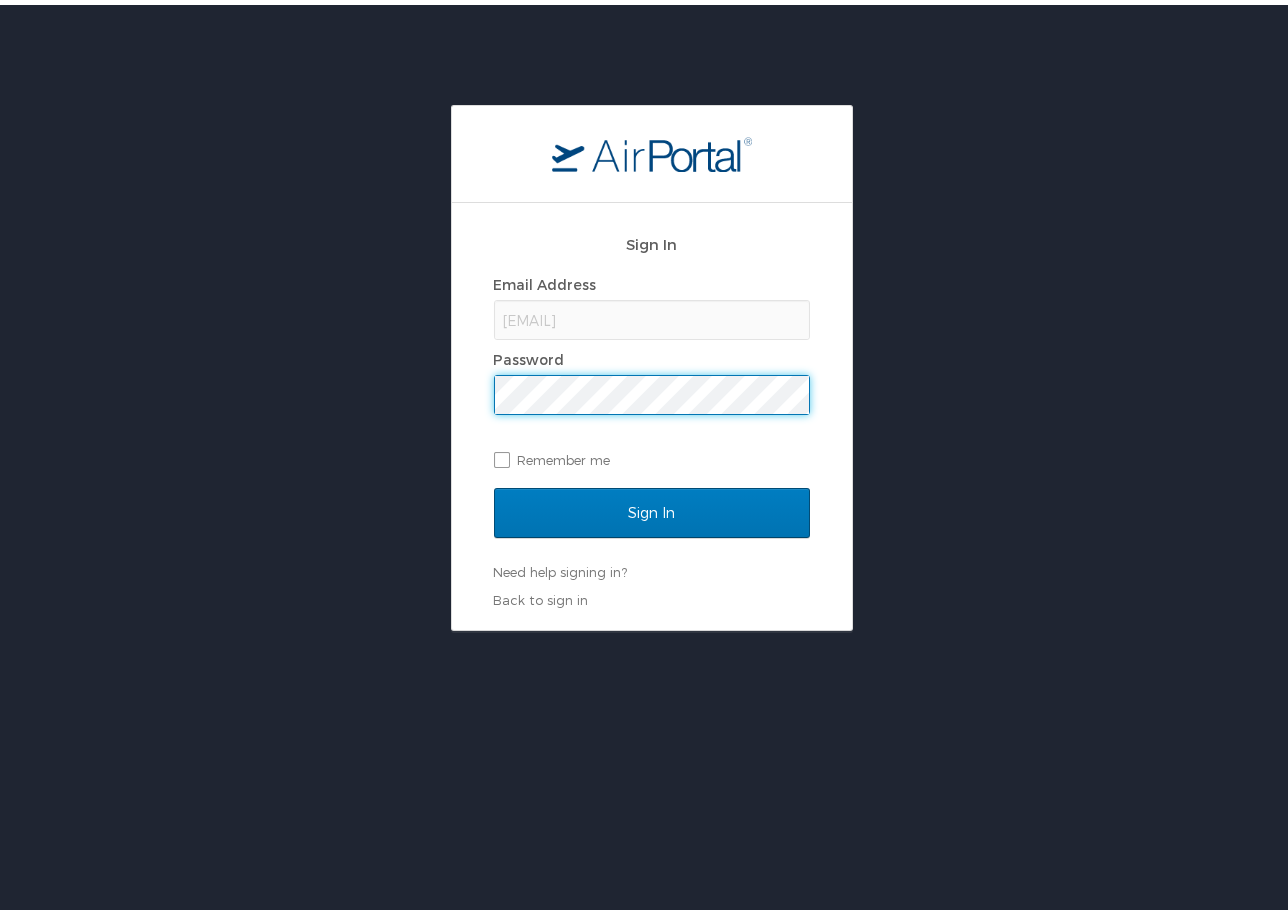 scroll, scrollTop: 0, scrollLeft: 0, axis: both 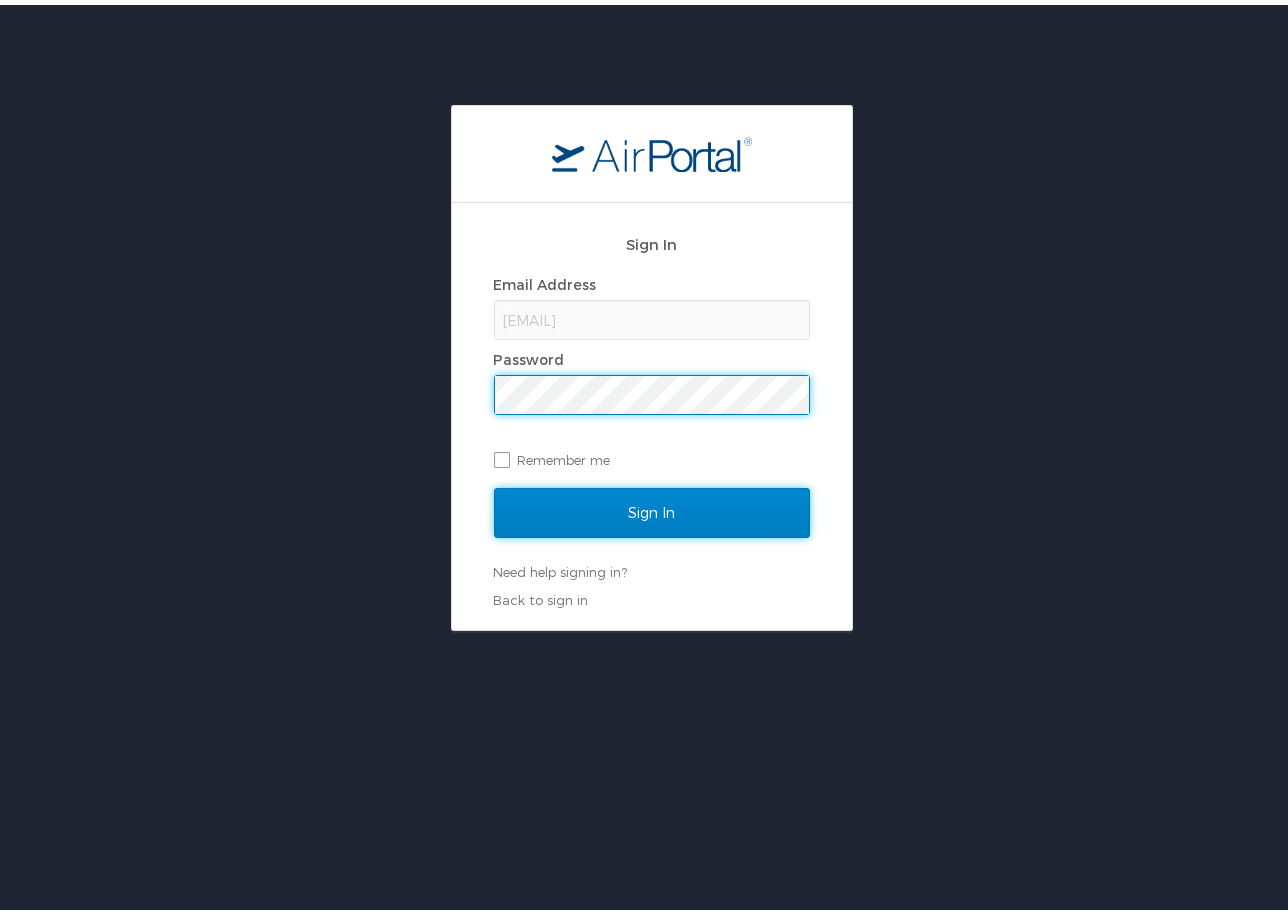 click on "Sign In" at bounding box center (652, 508) 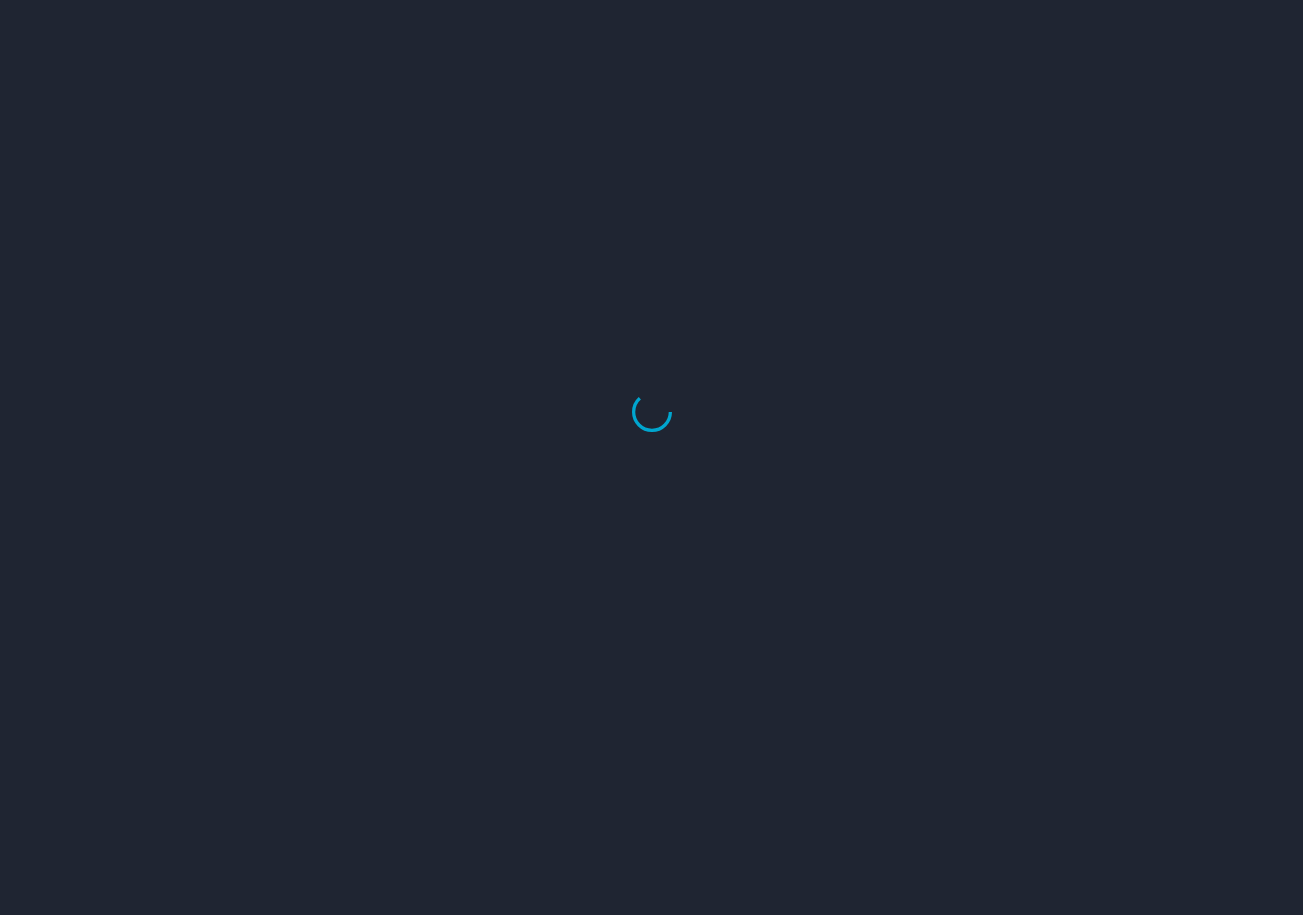 scroll, scrollTop: 0, scrollLeft: 0, axis: both 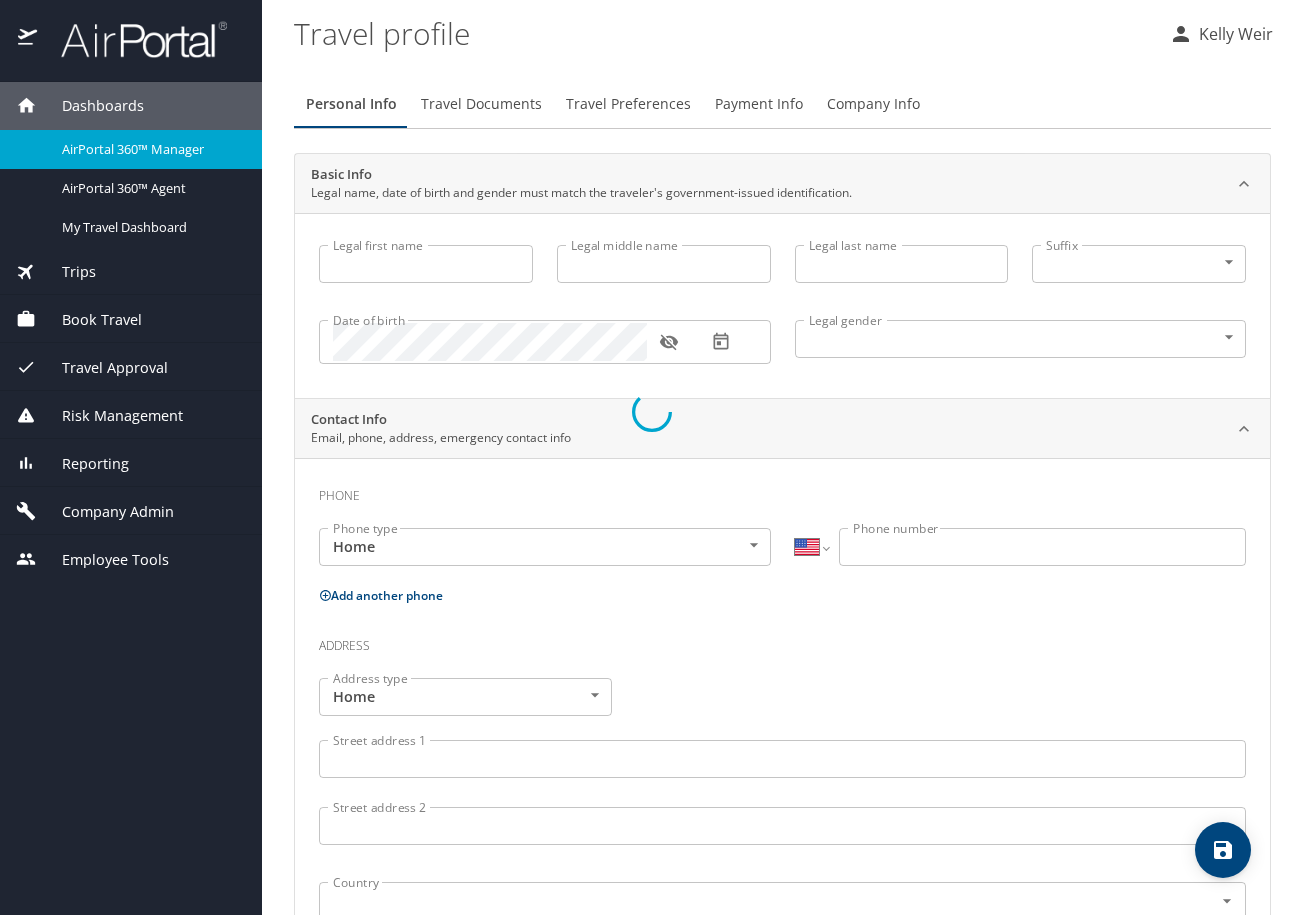 type on "[FIRST]" 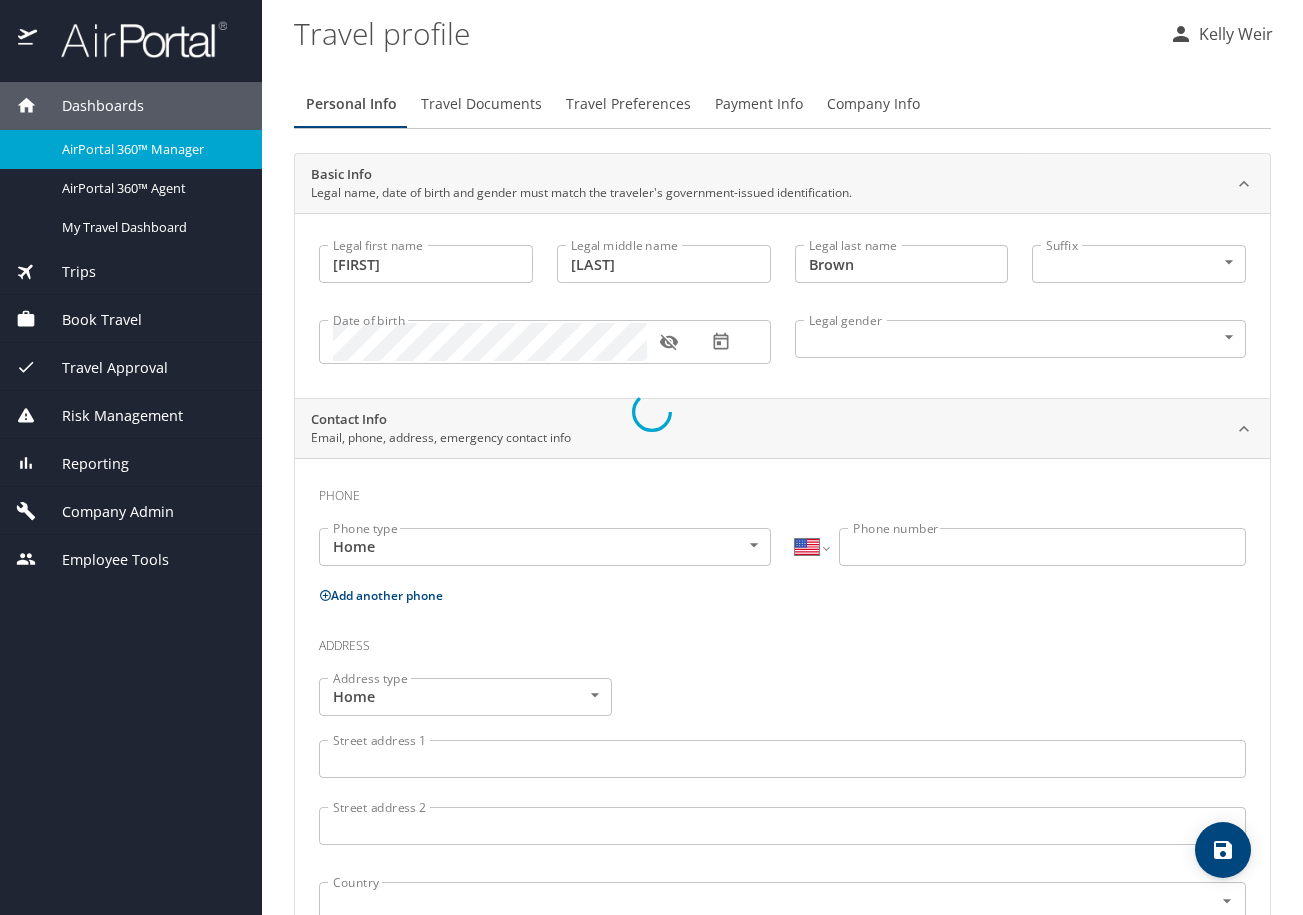 select on "US" 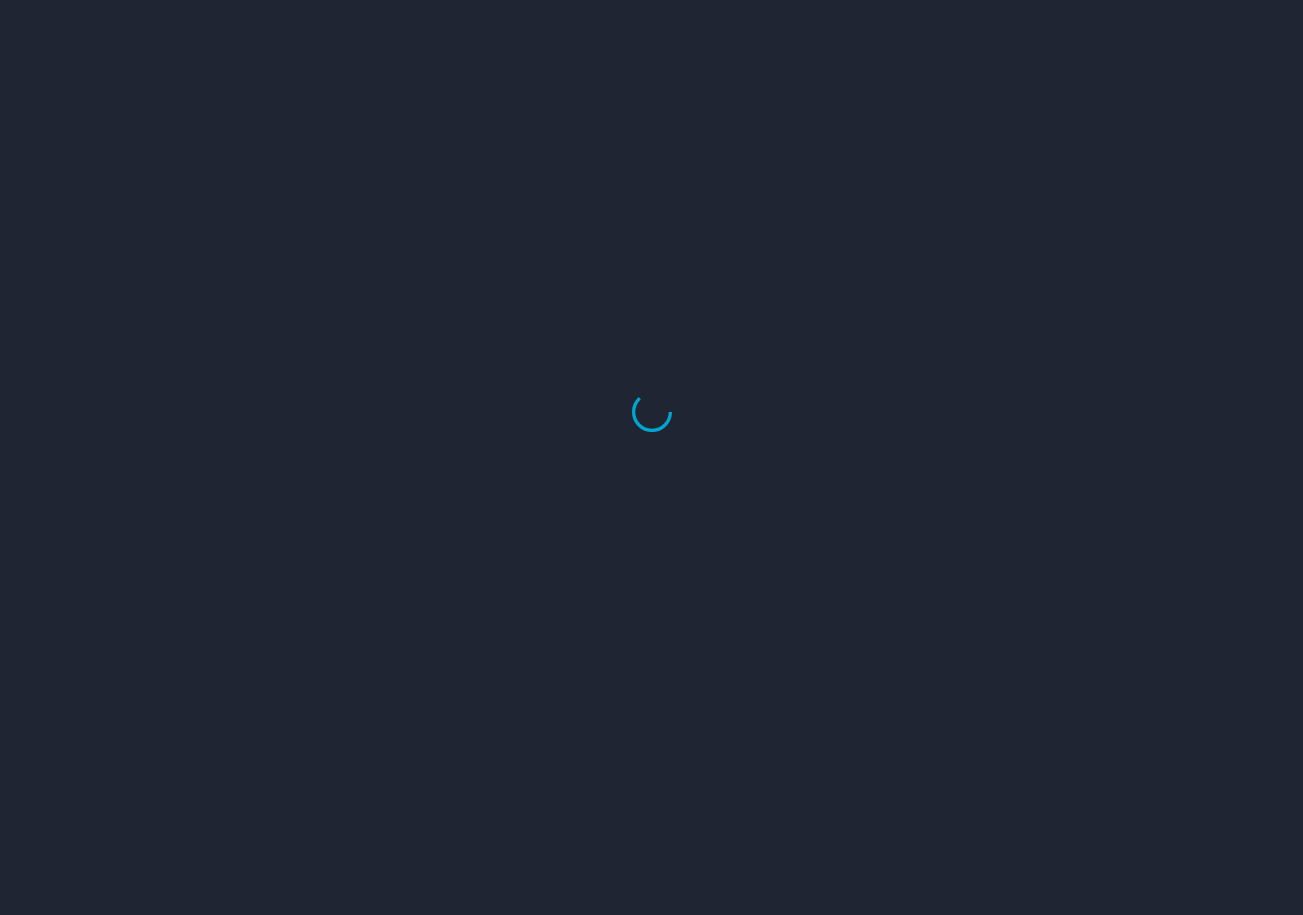 scroll, scrollTop: 0, scrollLeft: 0, axis: both 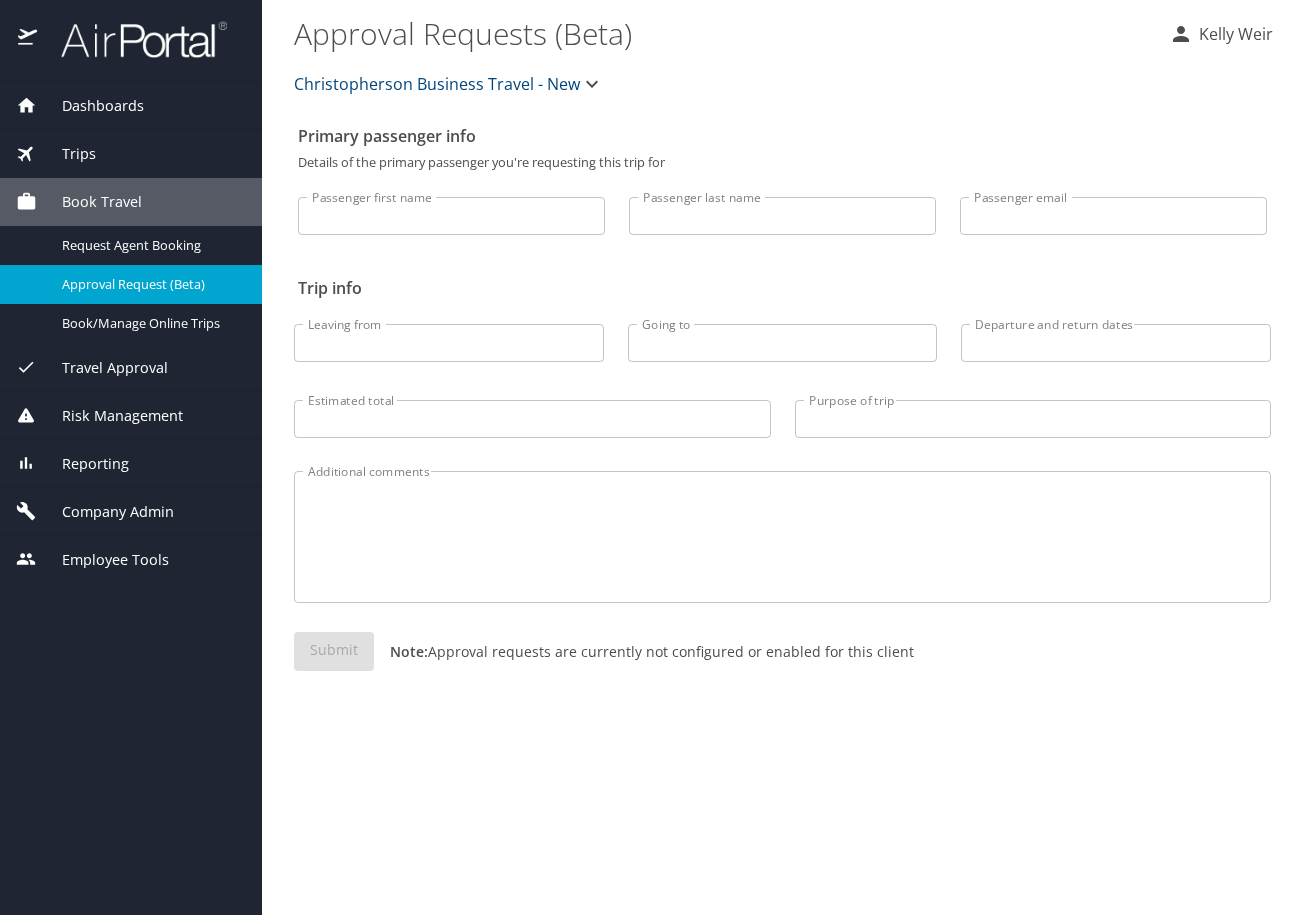 click on "Christopherson Business Travel - New" at bounding box center (437, 84) 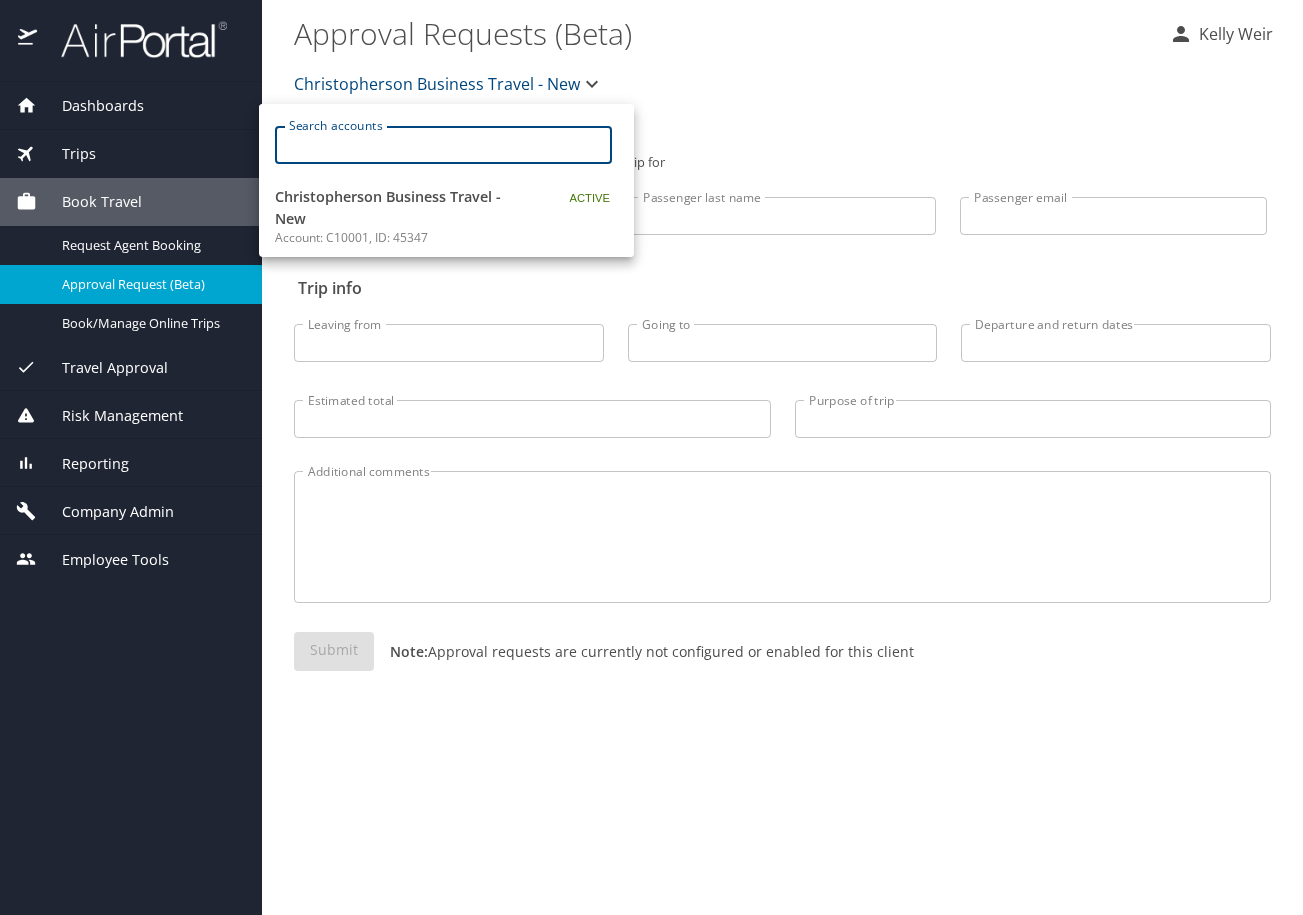click on "Search accounts" at bounding box center [450, 145] 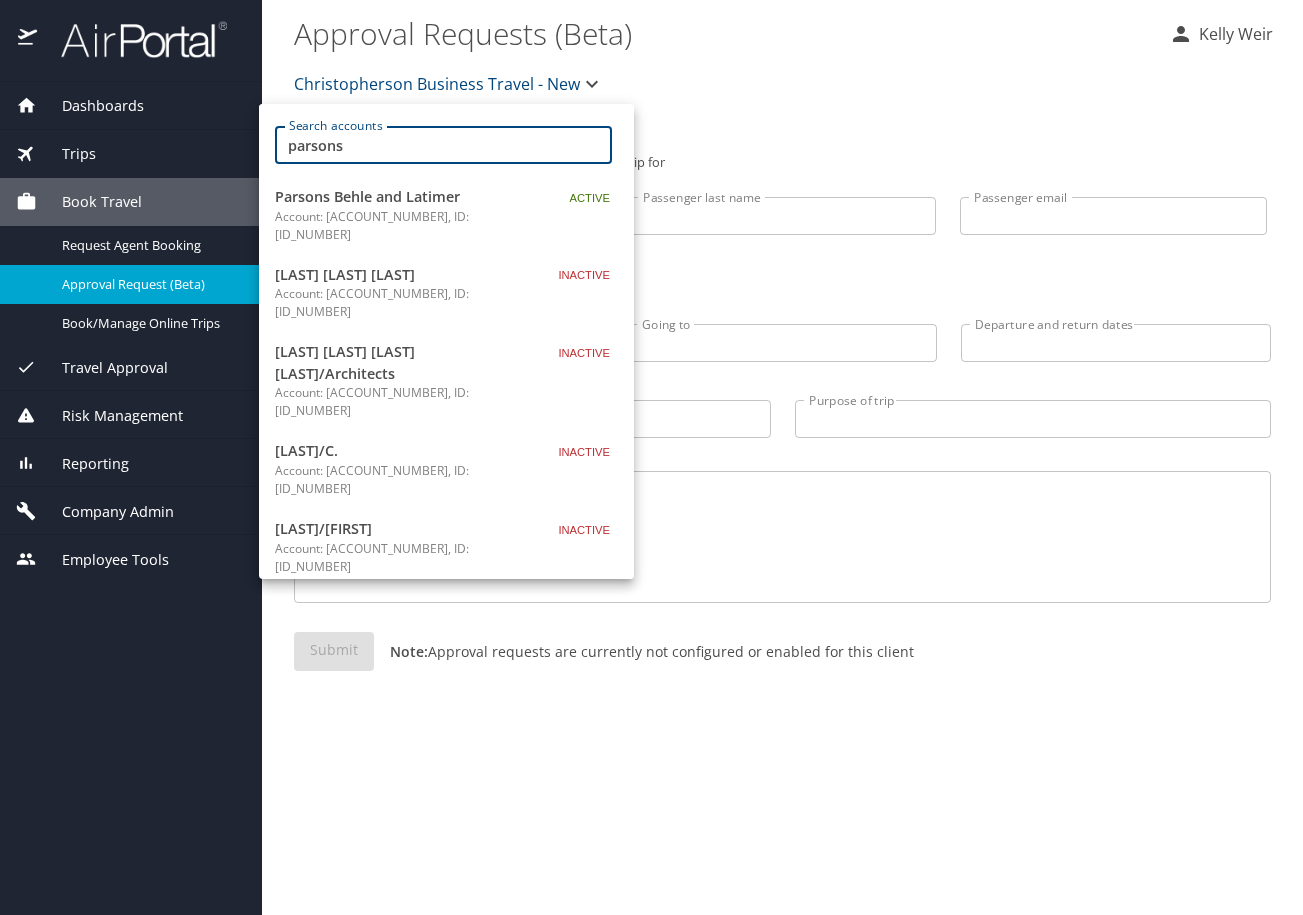 type on "parsons" 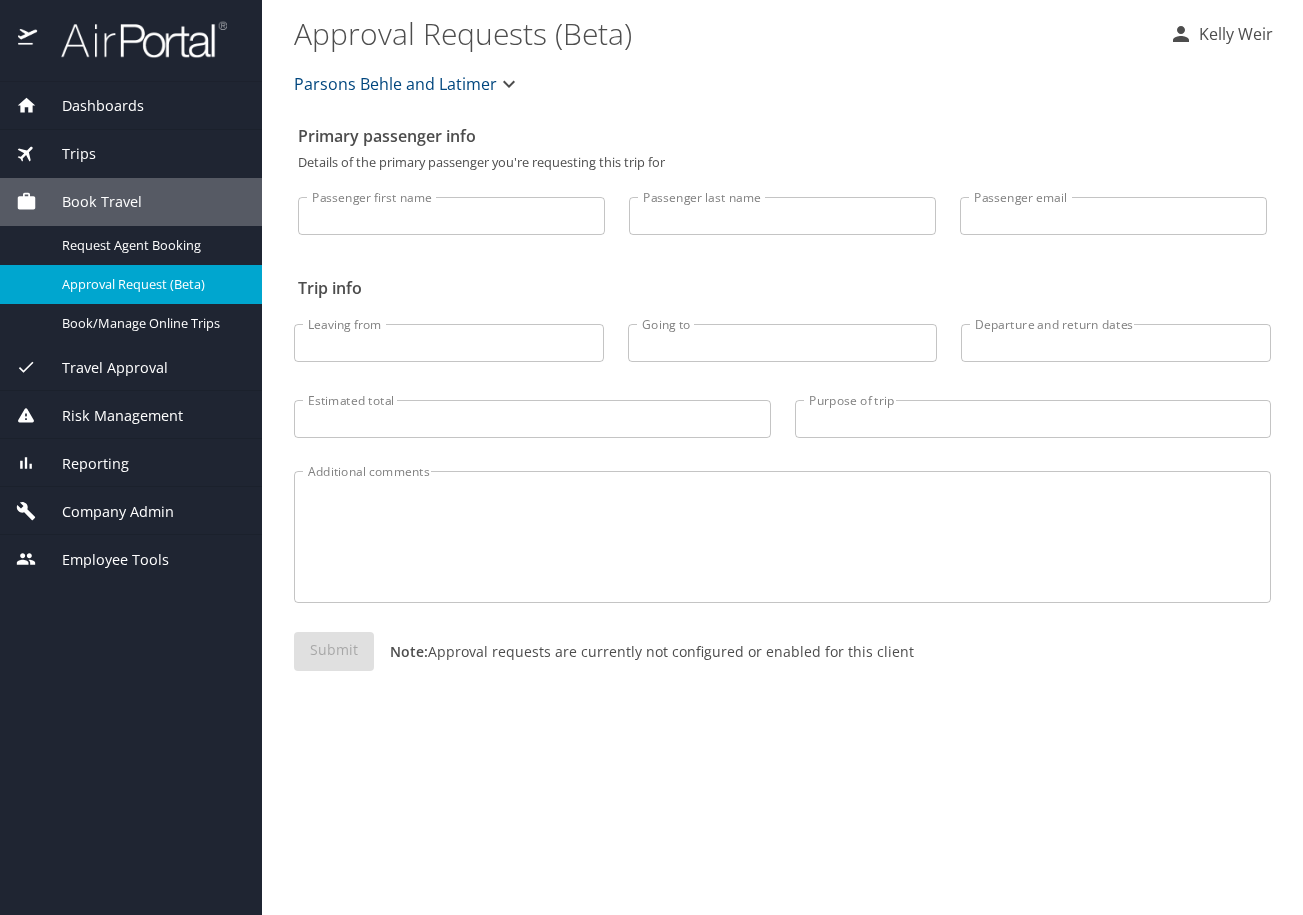 click on "Dashboards" at bounding box center [90, 106] 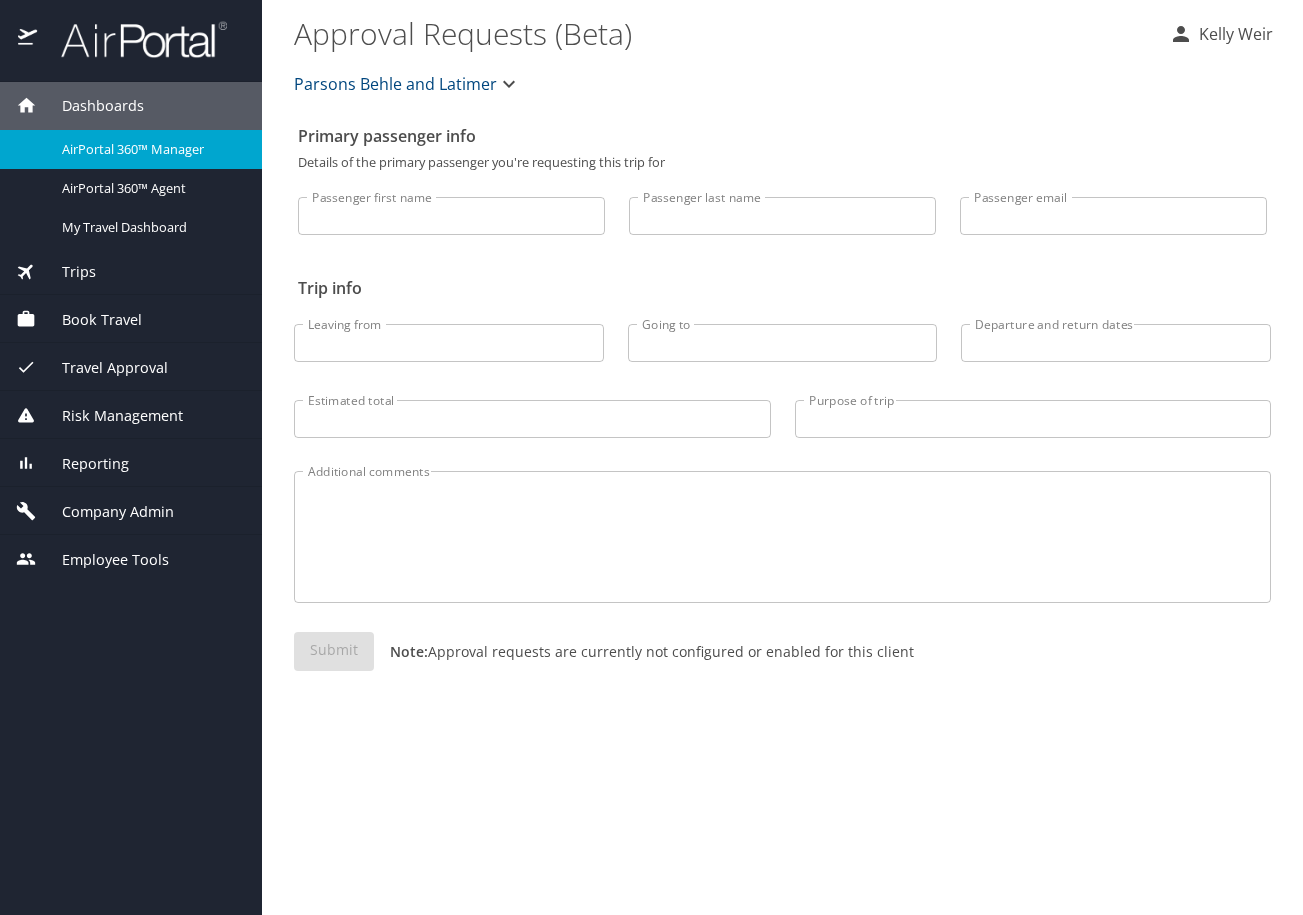 click on "AirPortal 360™ Manager" at bounding box center (150, 149) 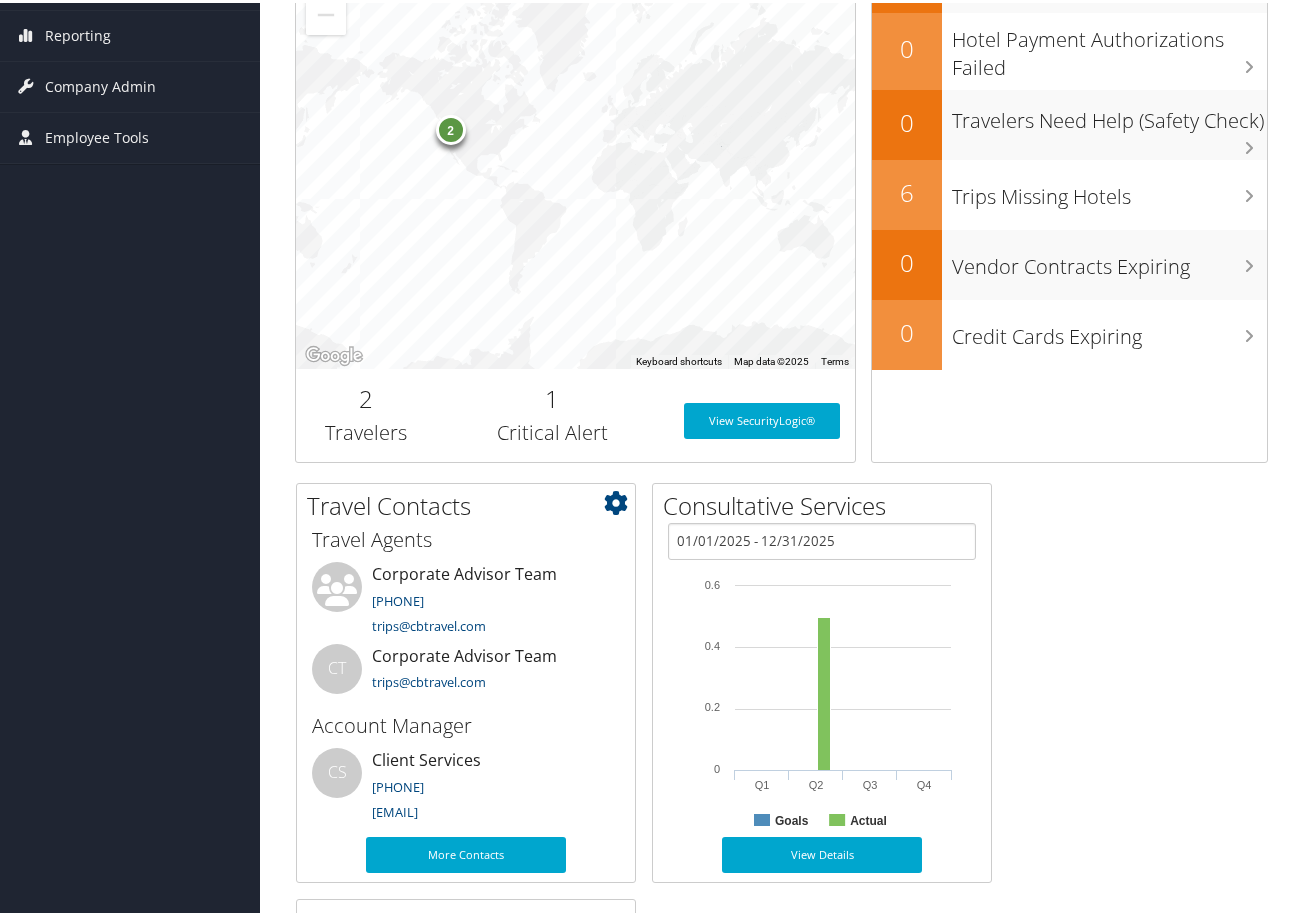 scroll, scrollTop: 0, scrollLeft: 0, axis: both 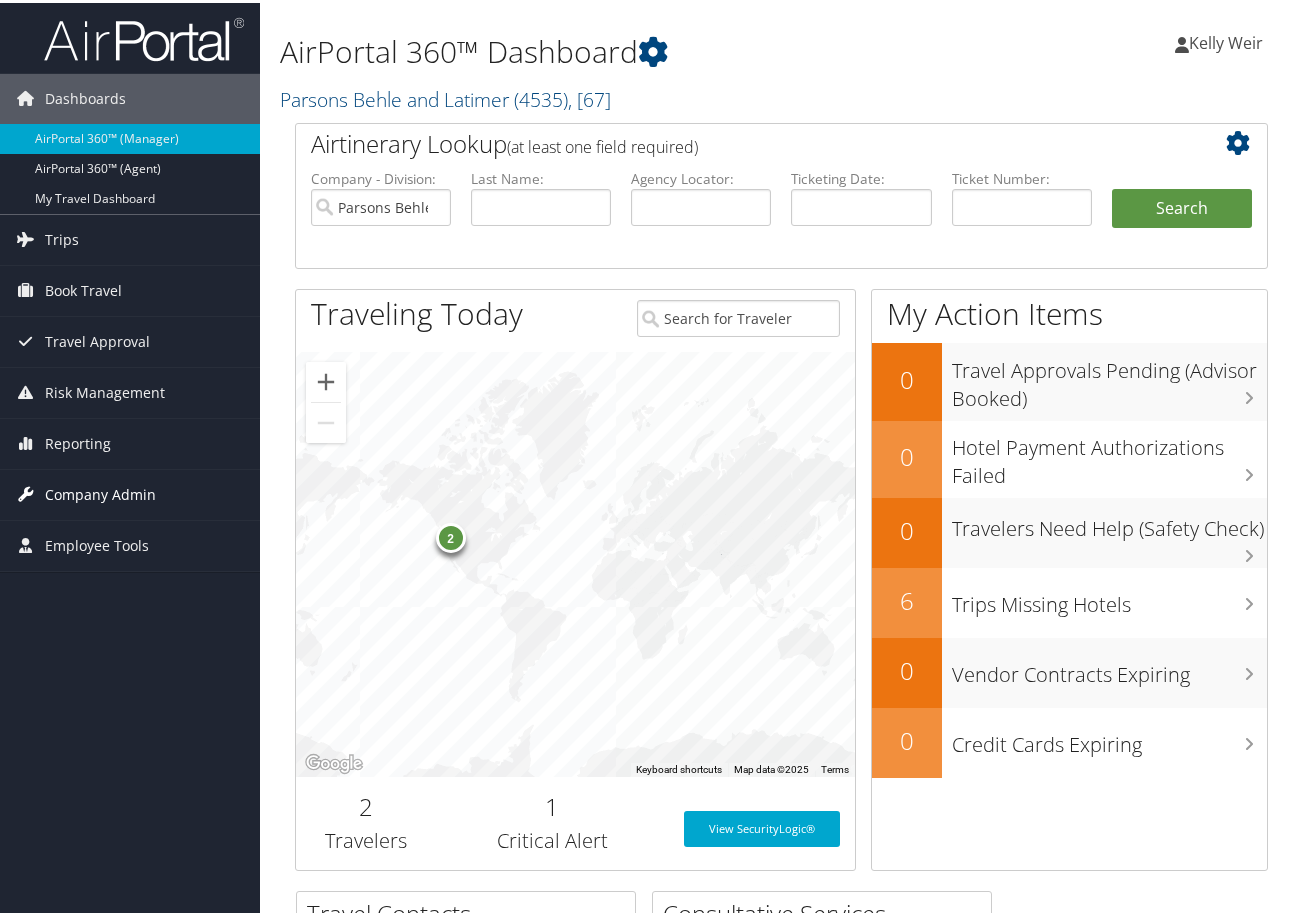 click on "Company Admin" at bounding box center (100, 492) 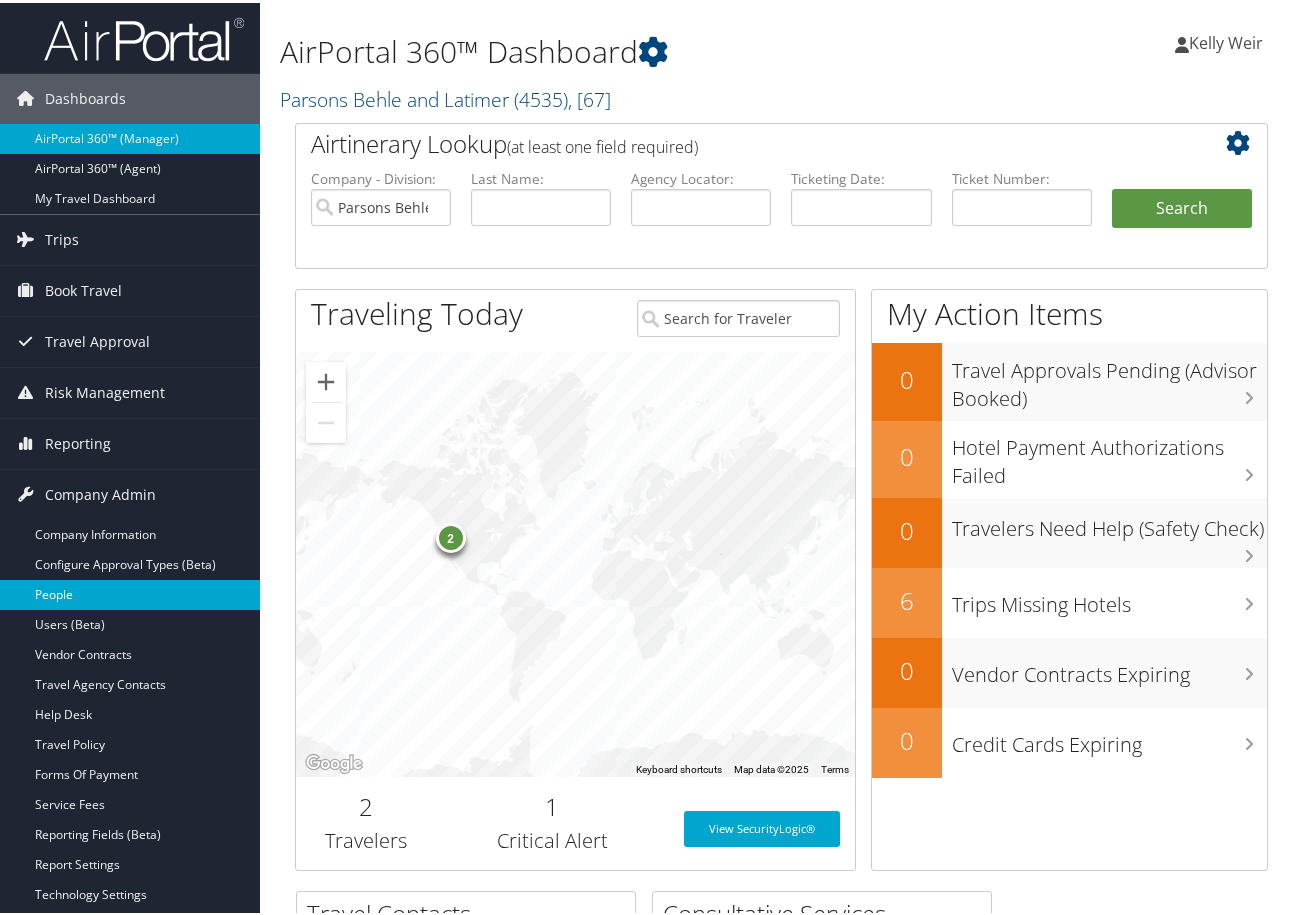 click on "People" at bounding box center [130, 592] 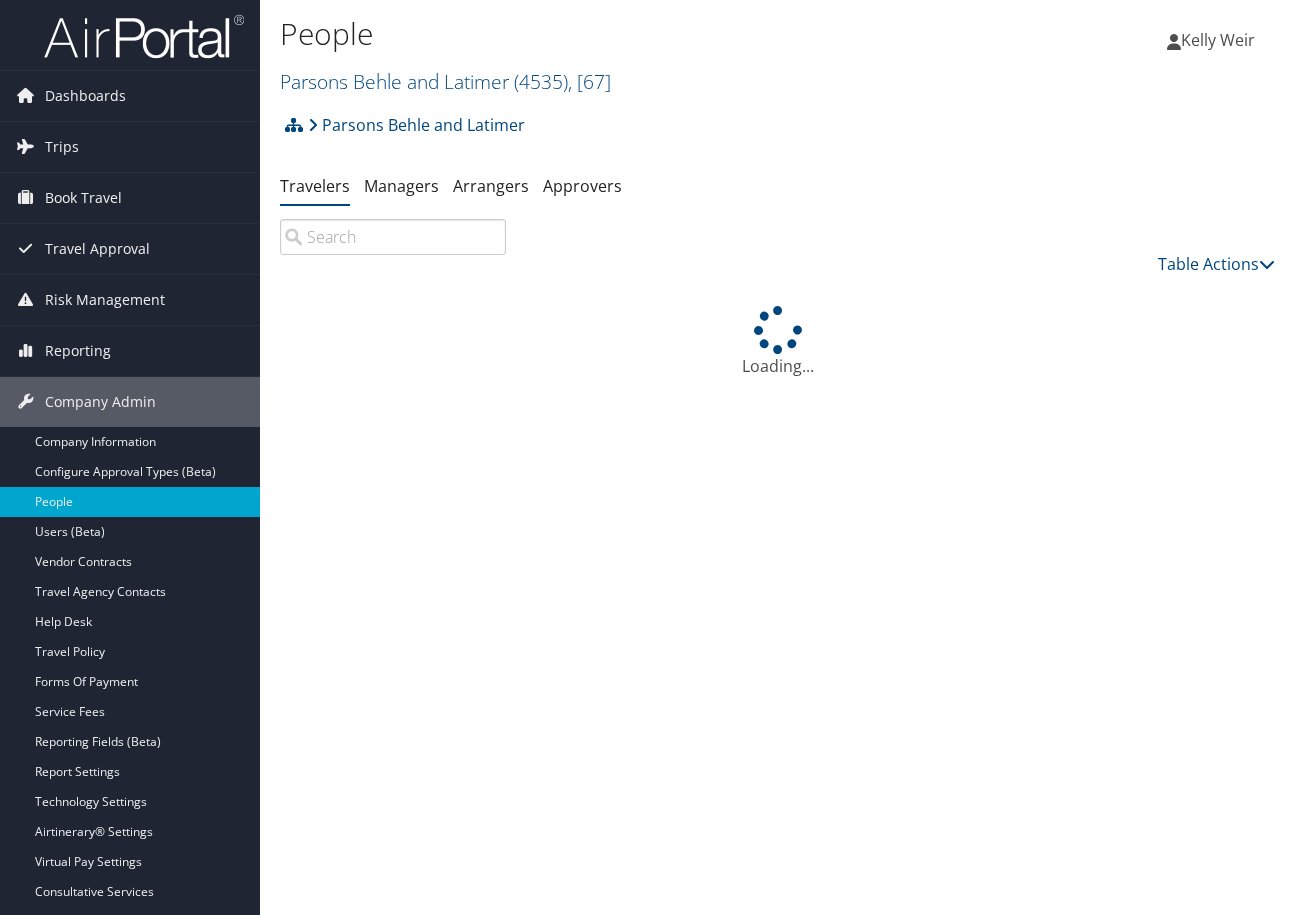 scroll, scrollTop: 0, scrollLeft: 0, axis: both 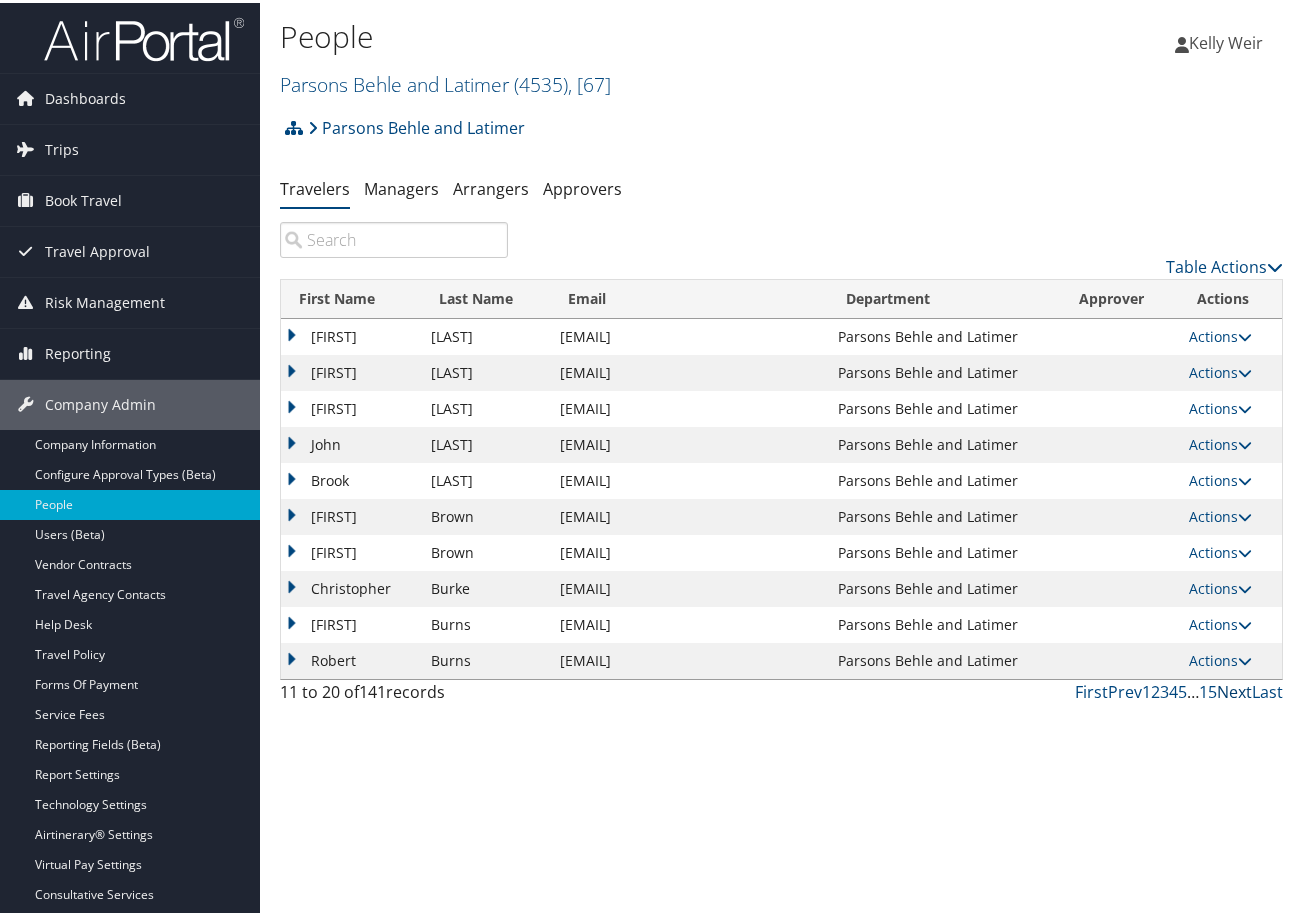click on "Next" at bounding box center (1234, 689) 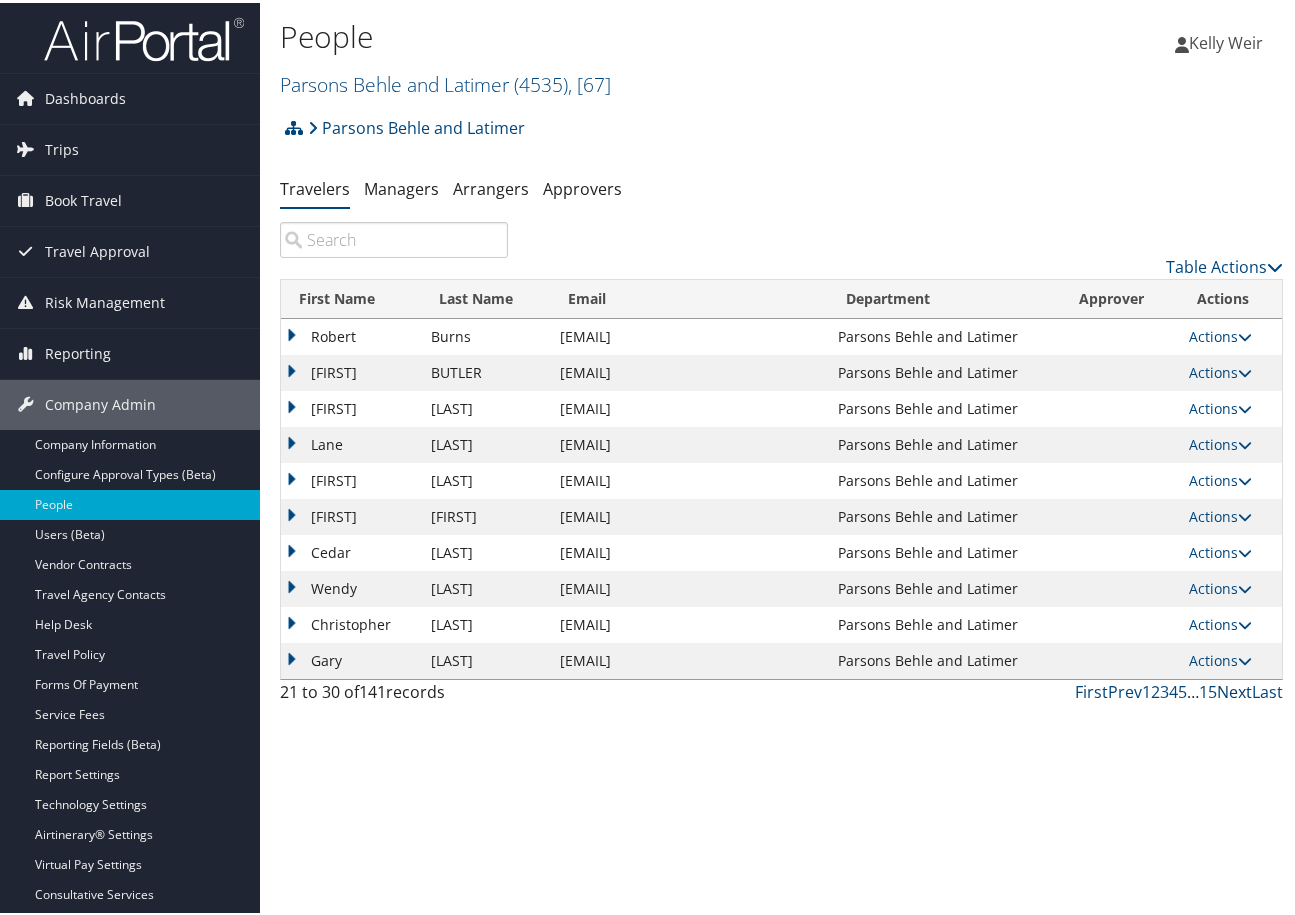 click on "Next" at bounding box center (1234, 689) 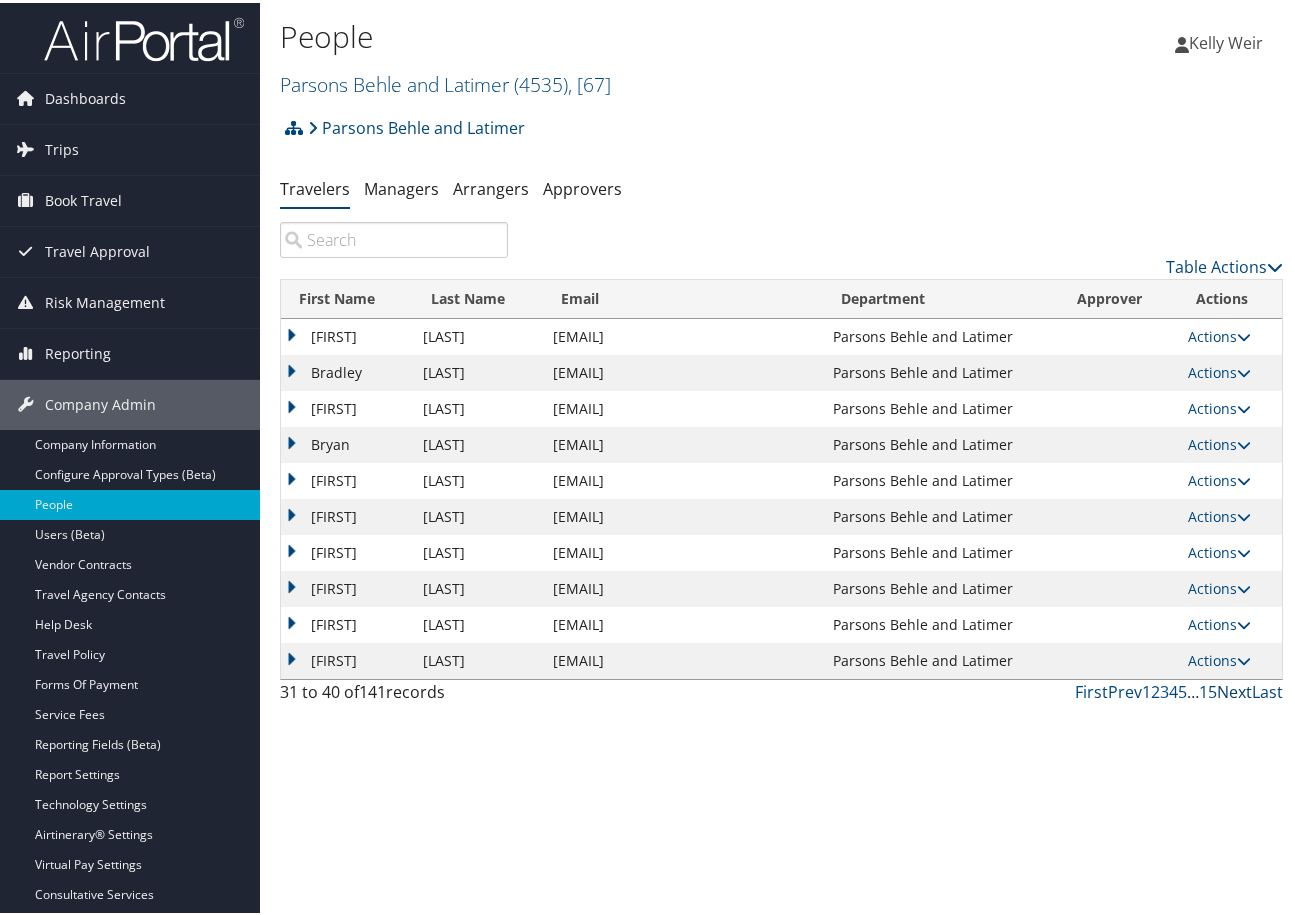 click on "Next" at bounding box center (1234, 689) 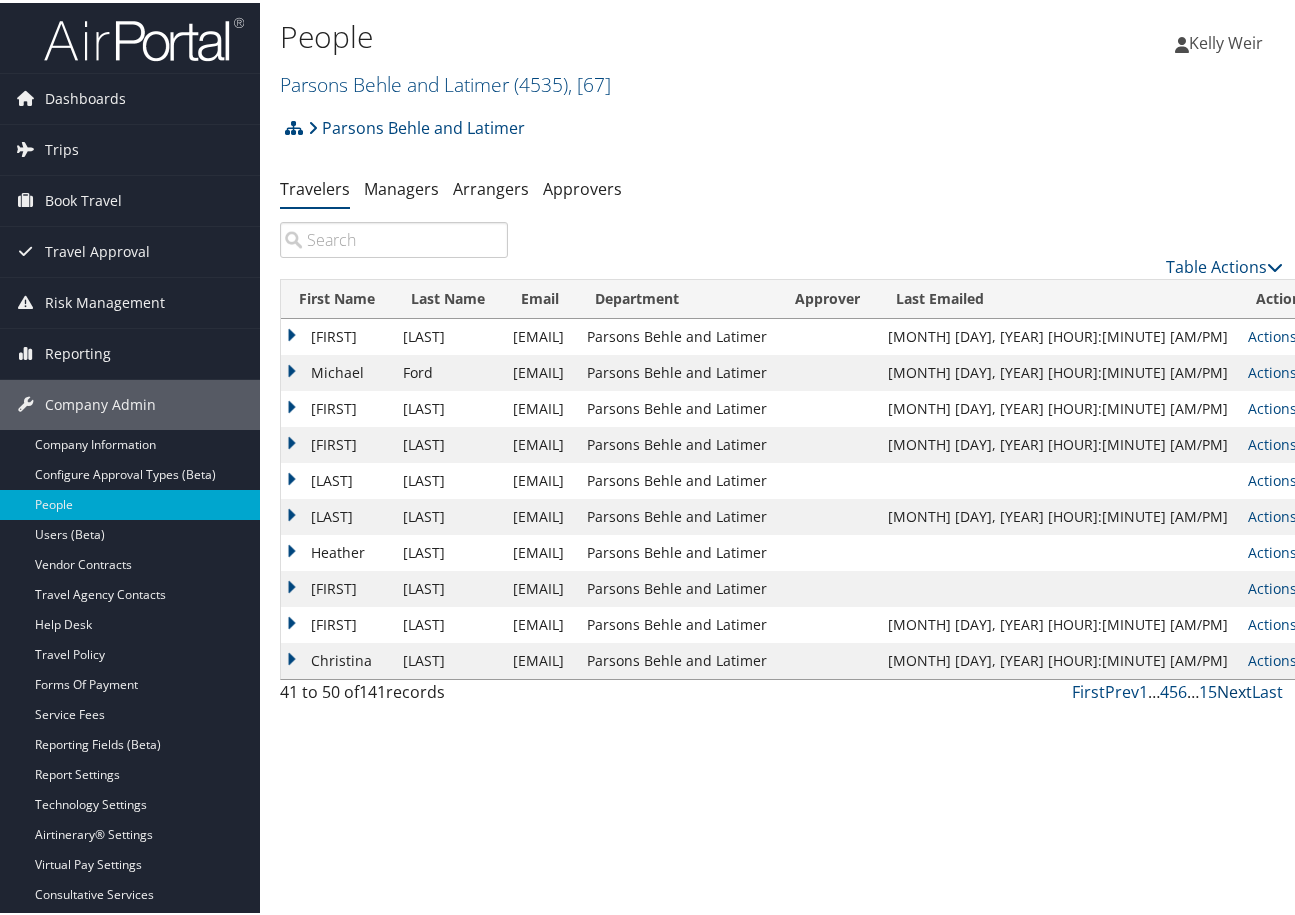 click on "Next" at bounding box center [1234, 689] 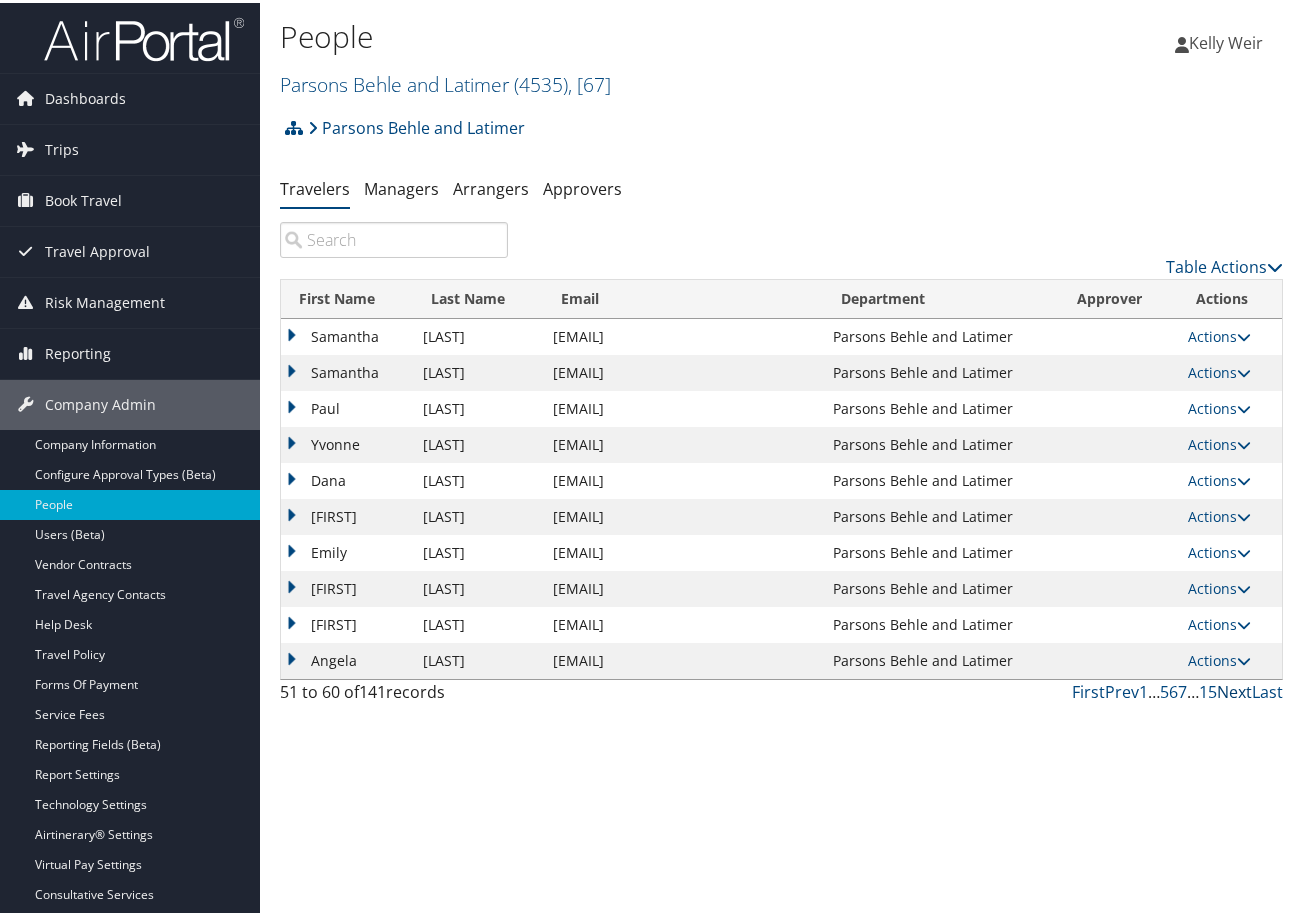 click on "Next" at bounding box center [1234, 689] 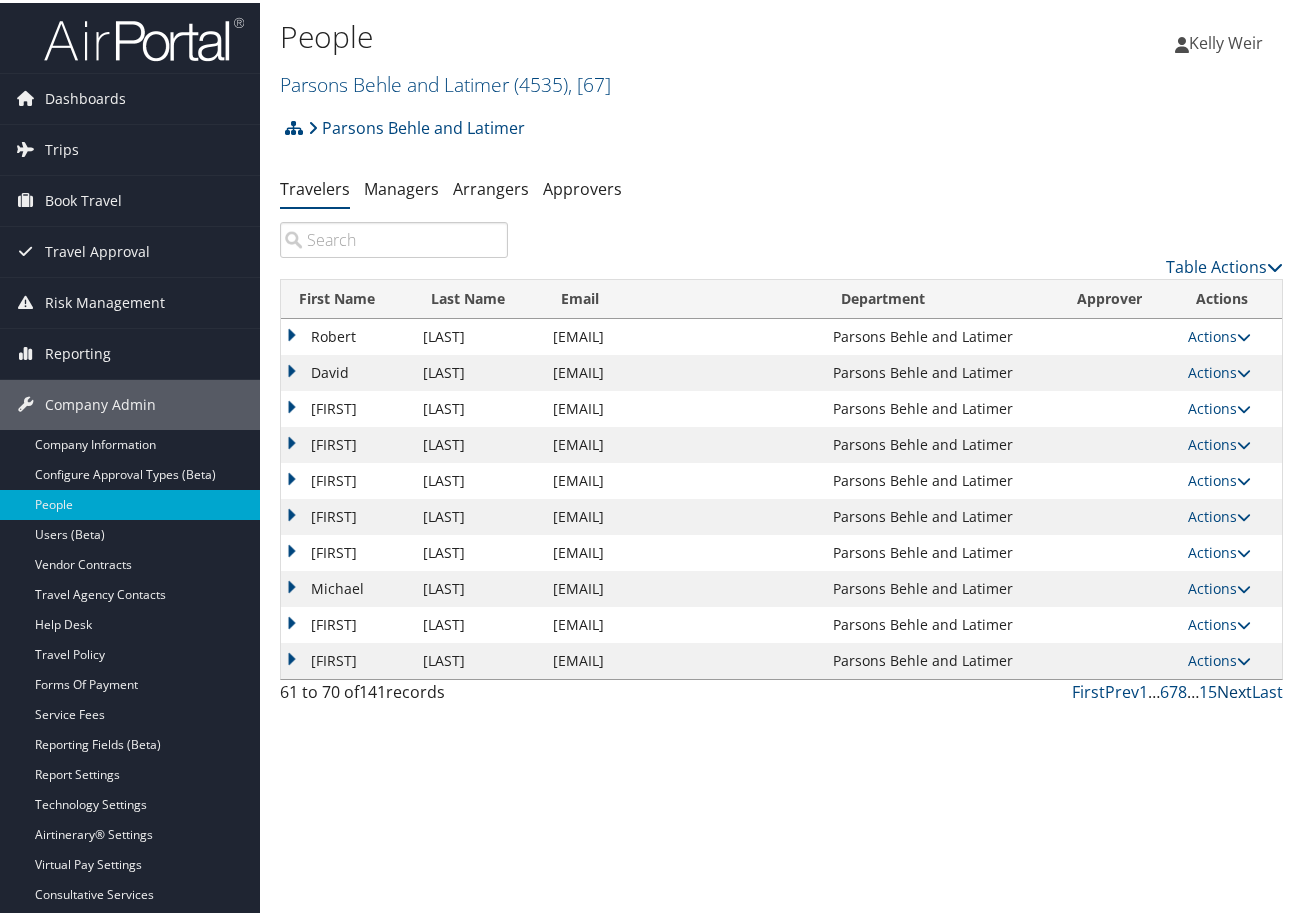 click on "Next" at bounding box center [1234, 689] 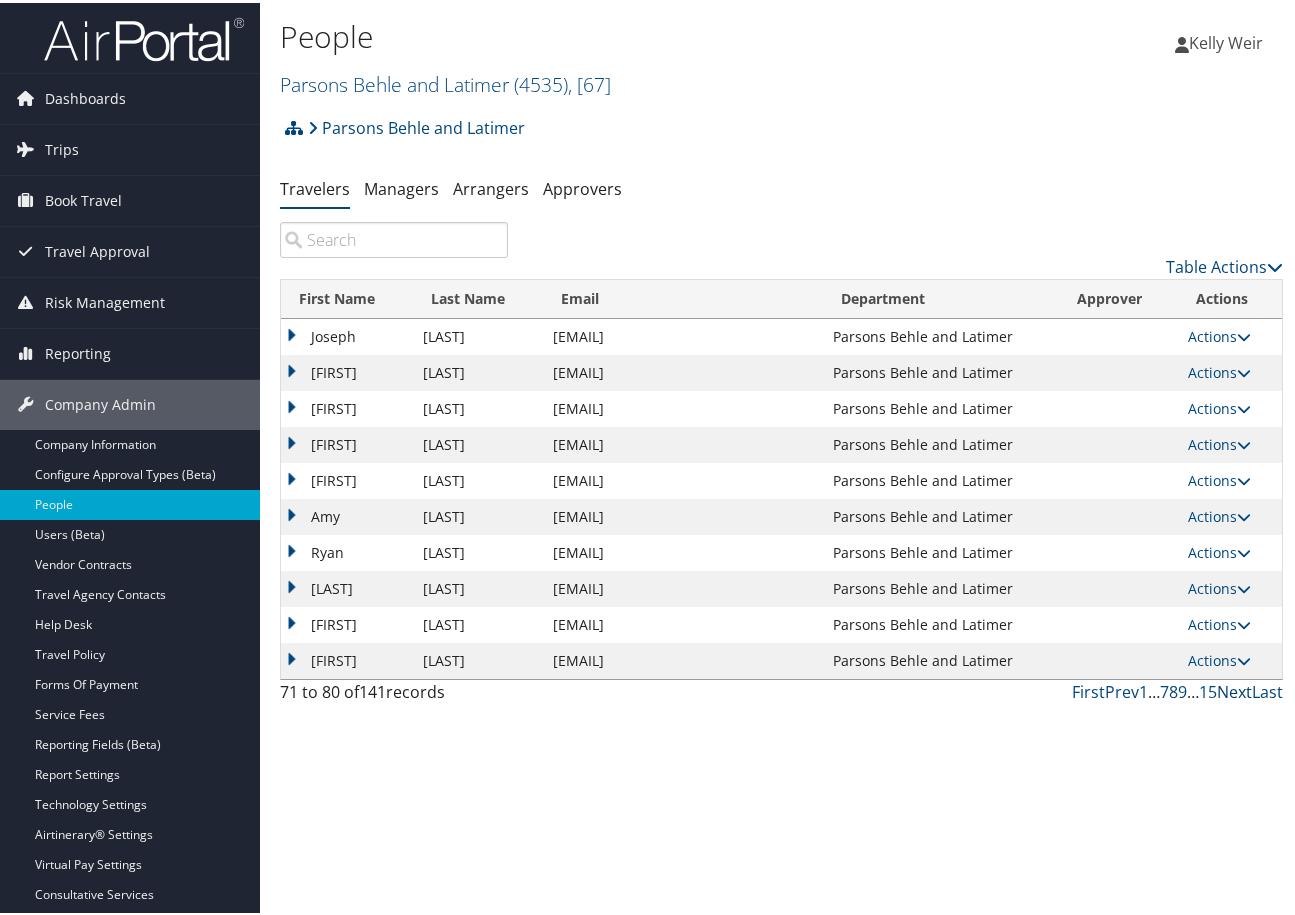 click on "Next" at bounding box center [1234, 689] 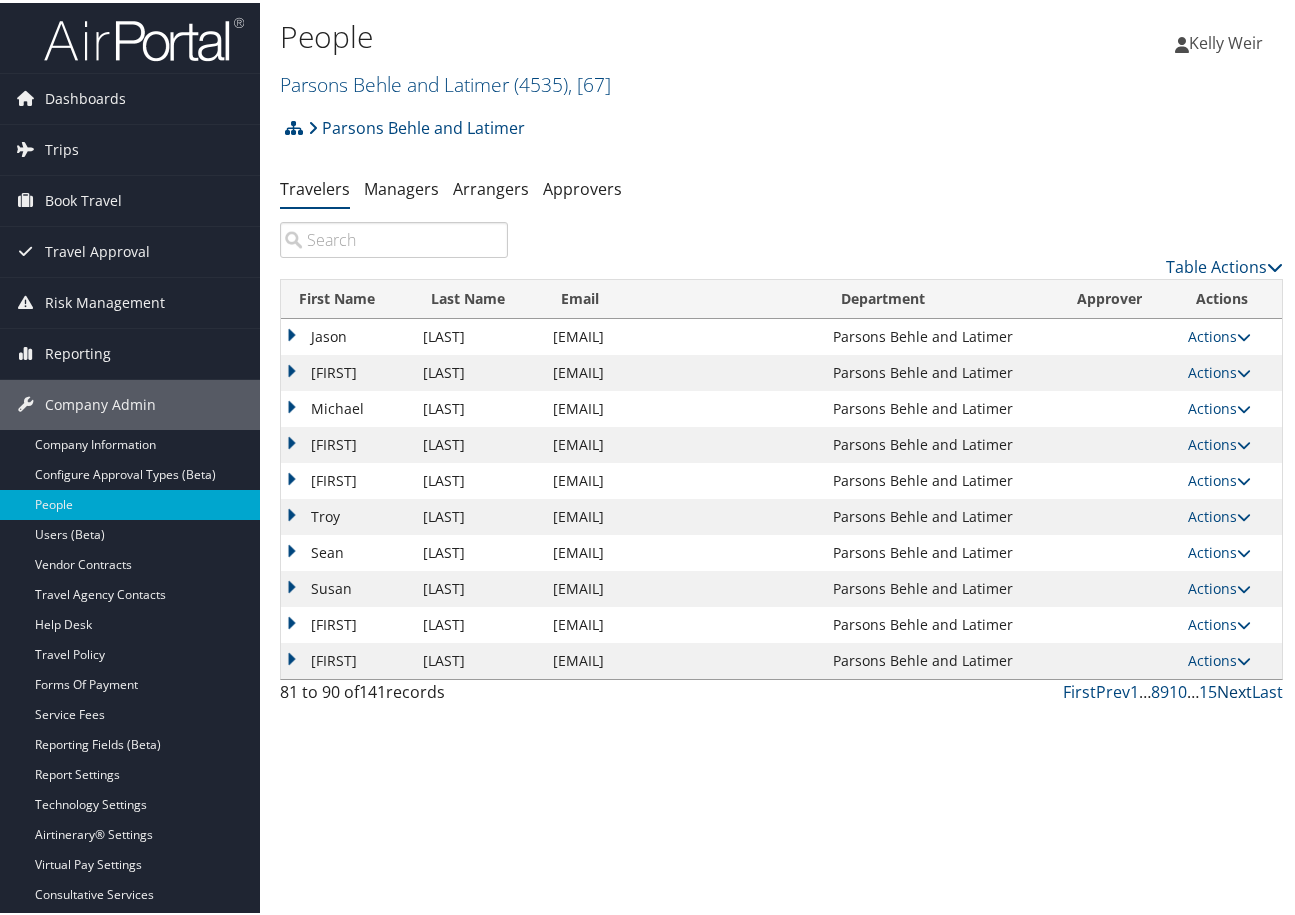 click on "Next" at bounding box center (1234, 689) 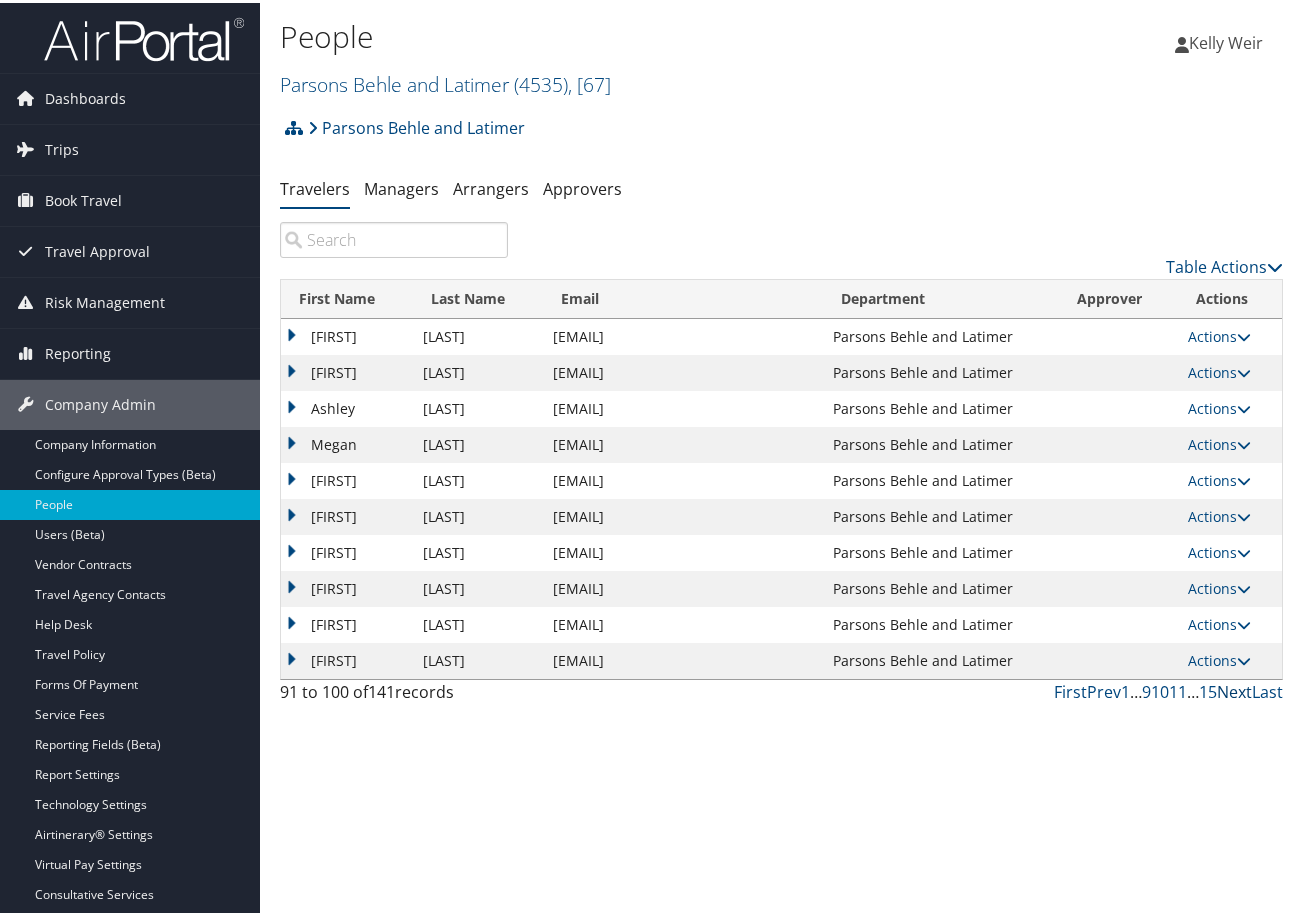 click on "Next" at bounding box center [1234, 689] 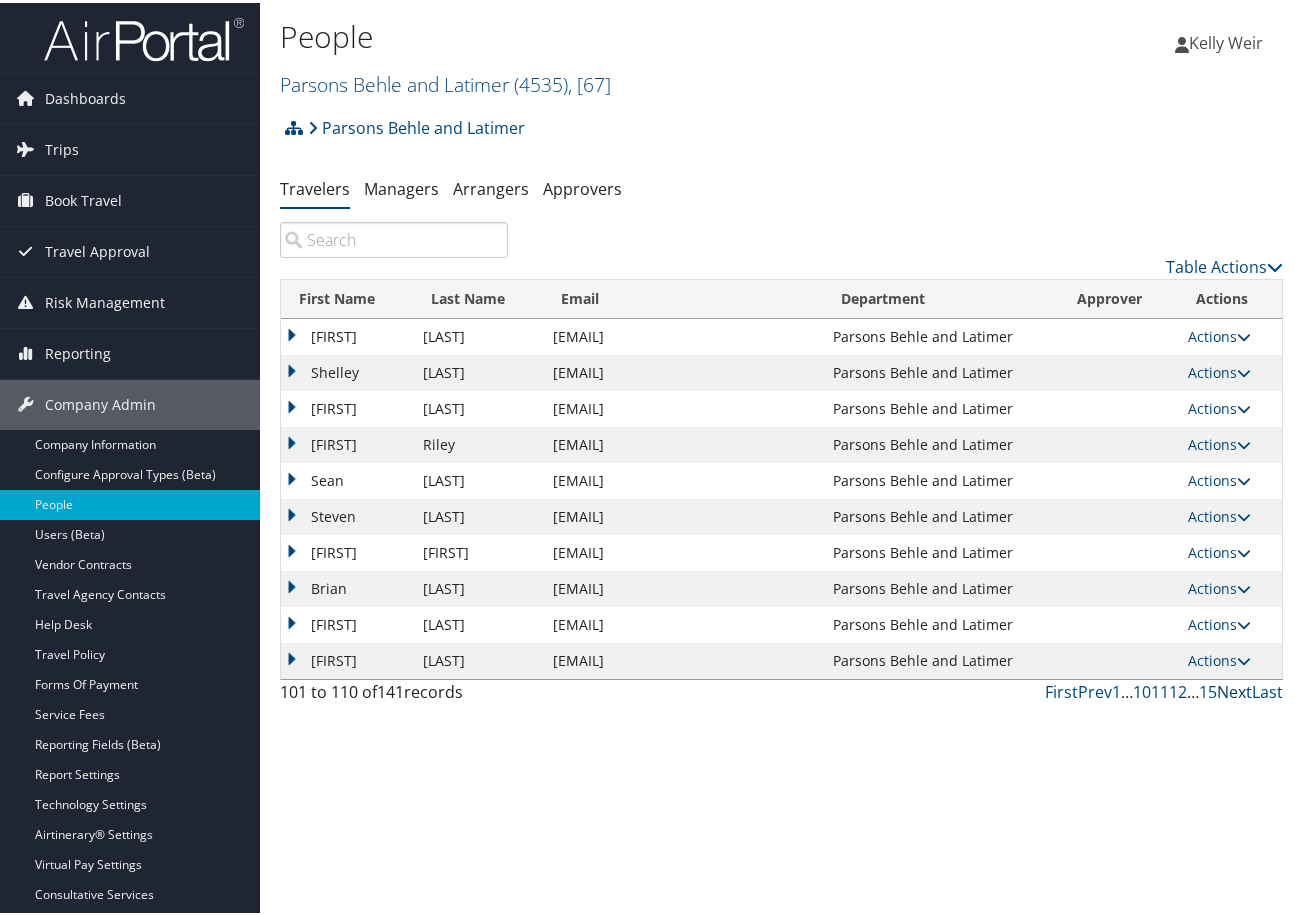 click on "Next" at bounding box center (1234, 689) 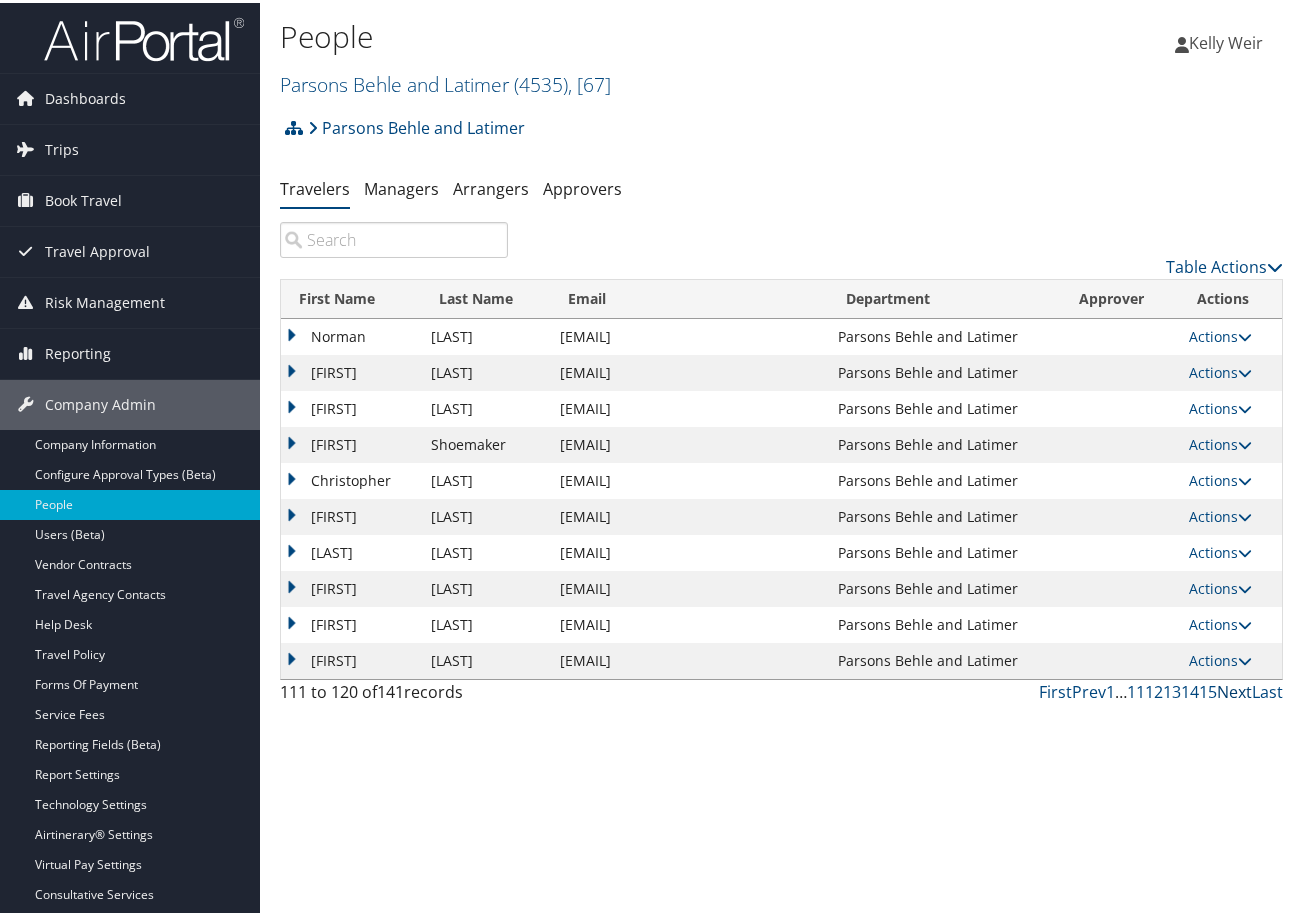 click on "Next" at bounding box center [1234, 689] 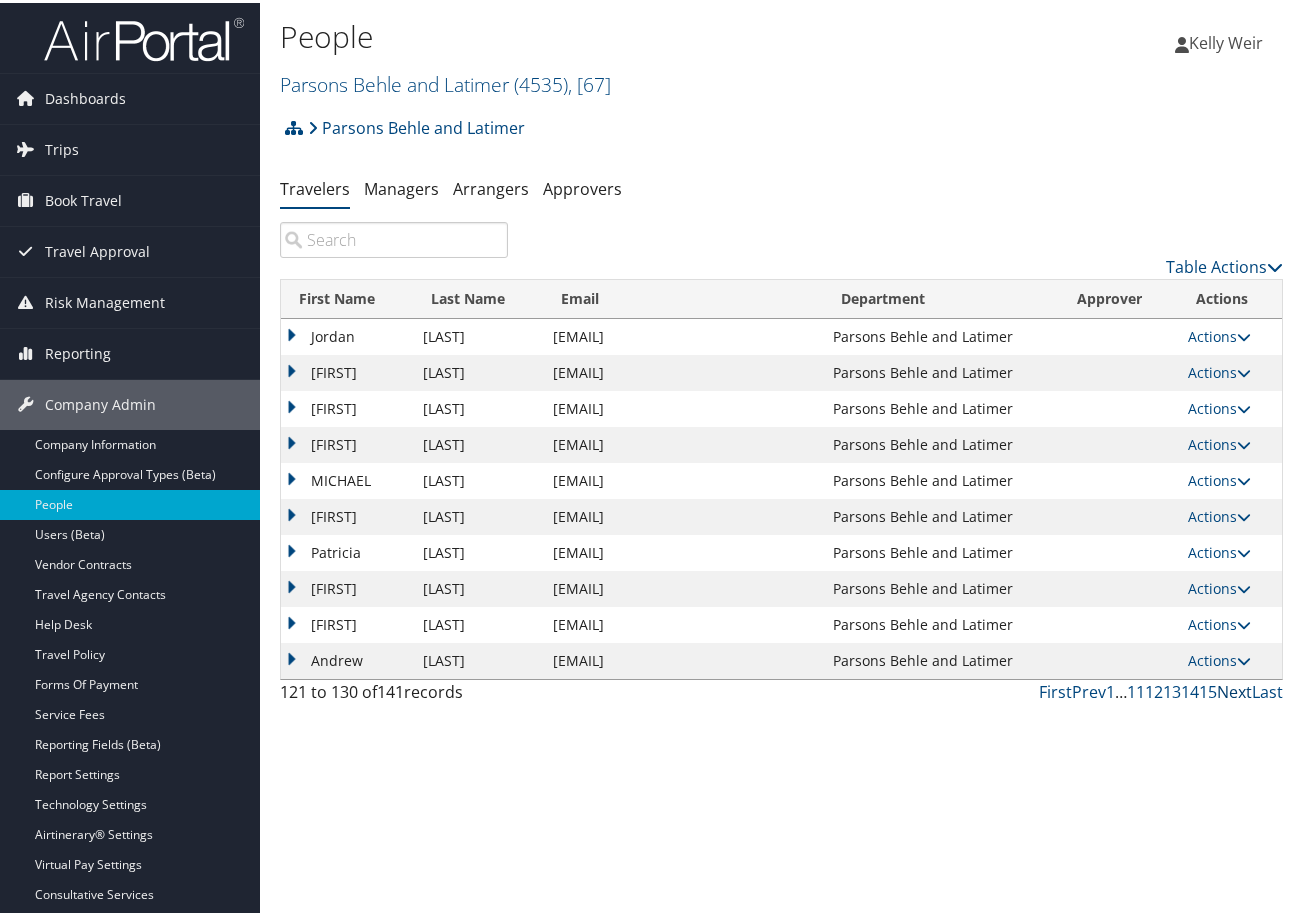 click on "Next" at bounding box center [1234, 689] 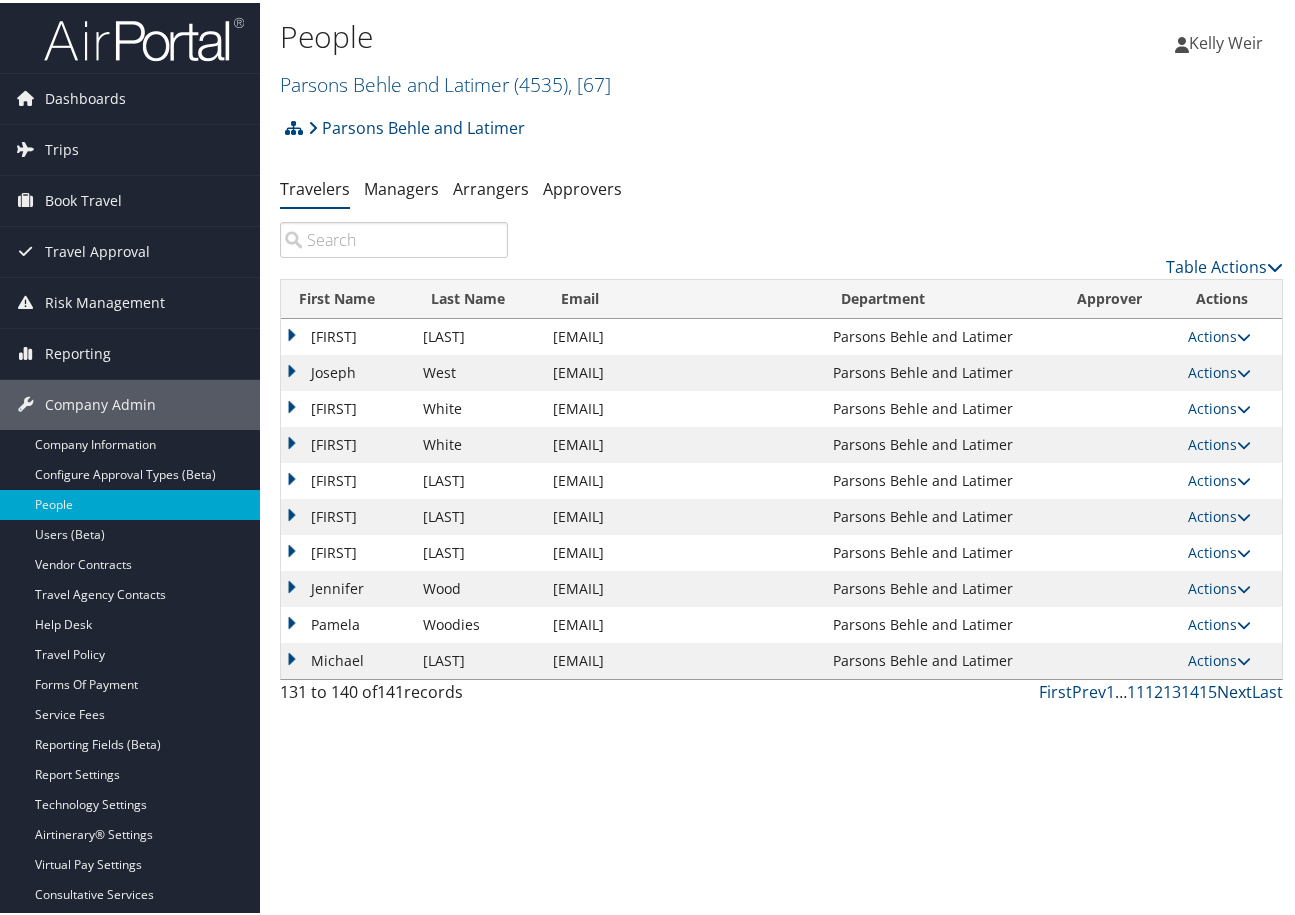 click on "Next" at bounding box center [1234, 689] 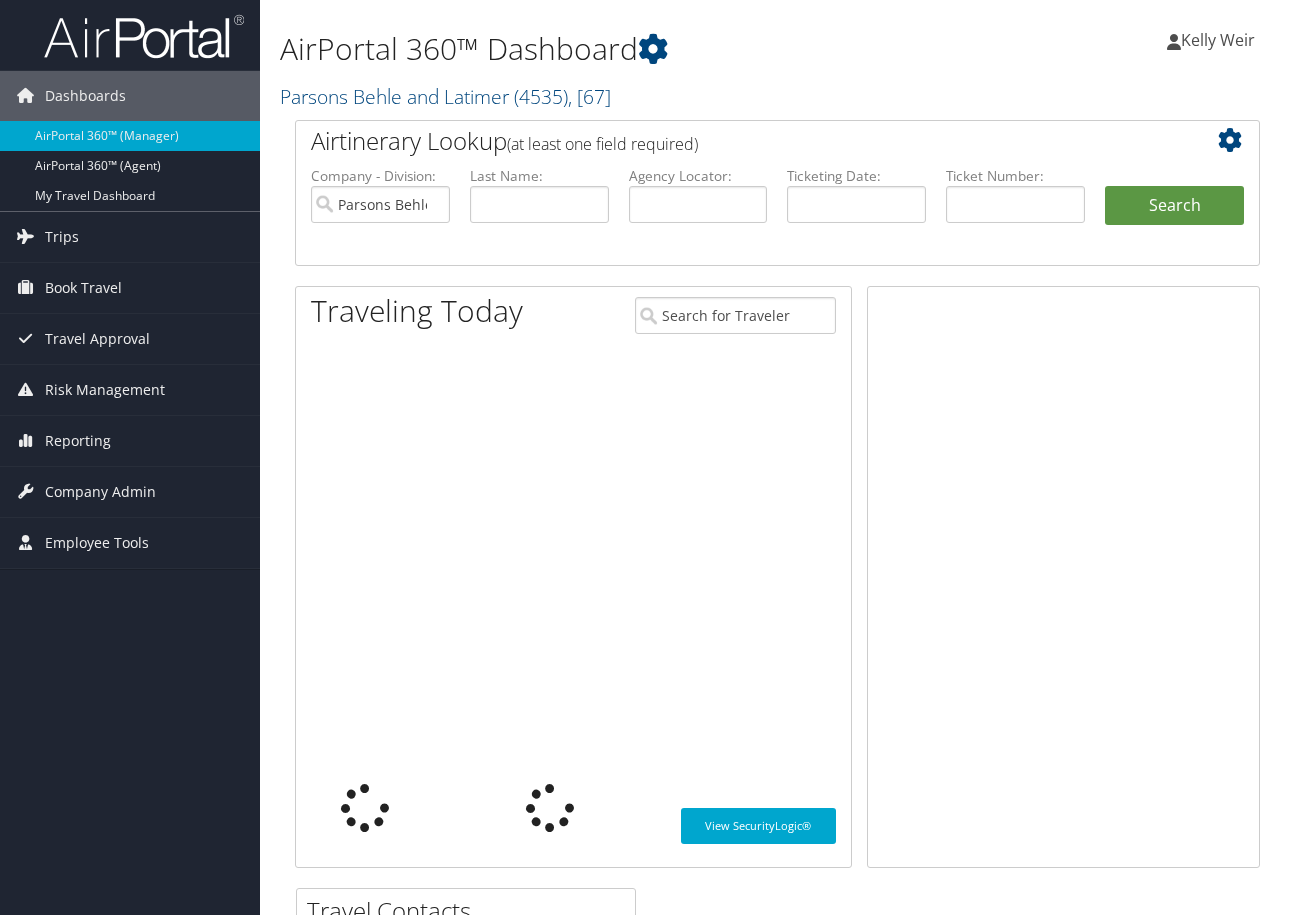 scroll, scrollTop: 0, scrollLeft: 0, axis: both 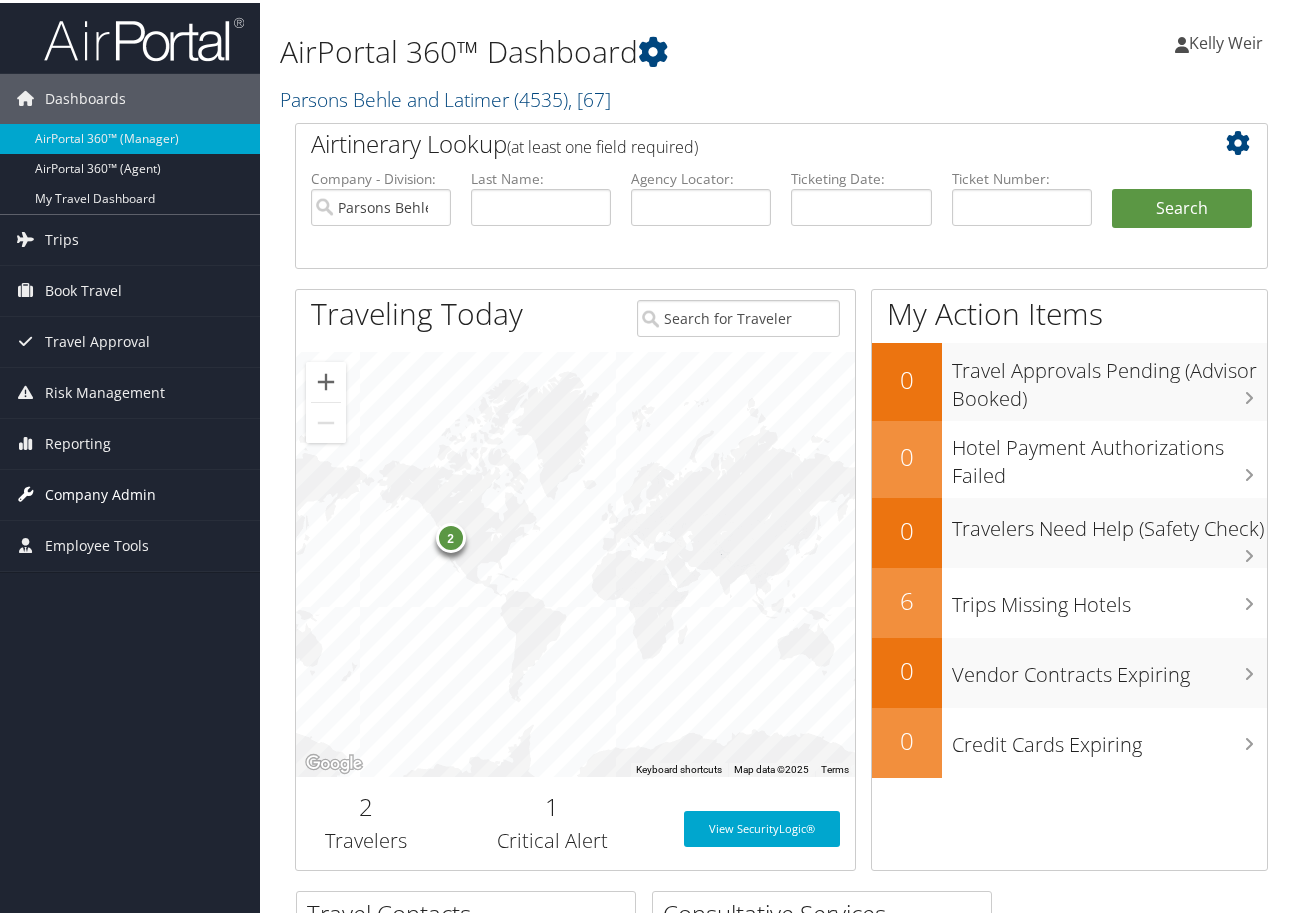 click on "Company Admin" at bounding box center [130, 492] 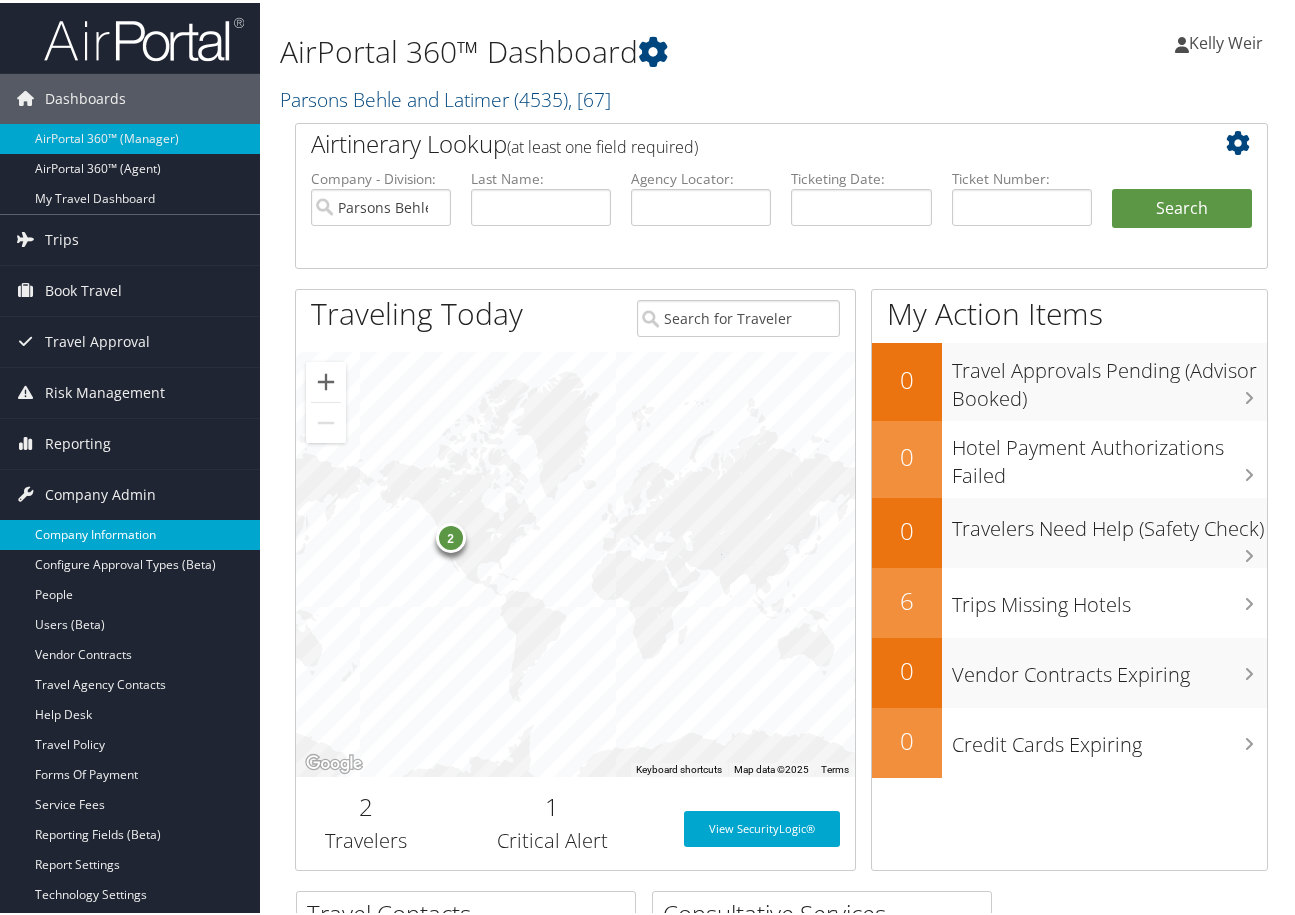 click on "Company Information" at bounding box center (130, 532) 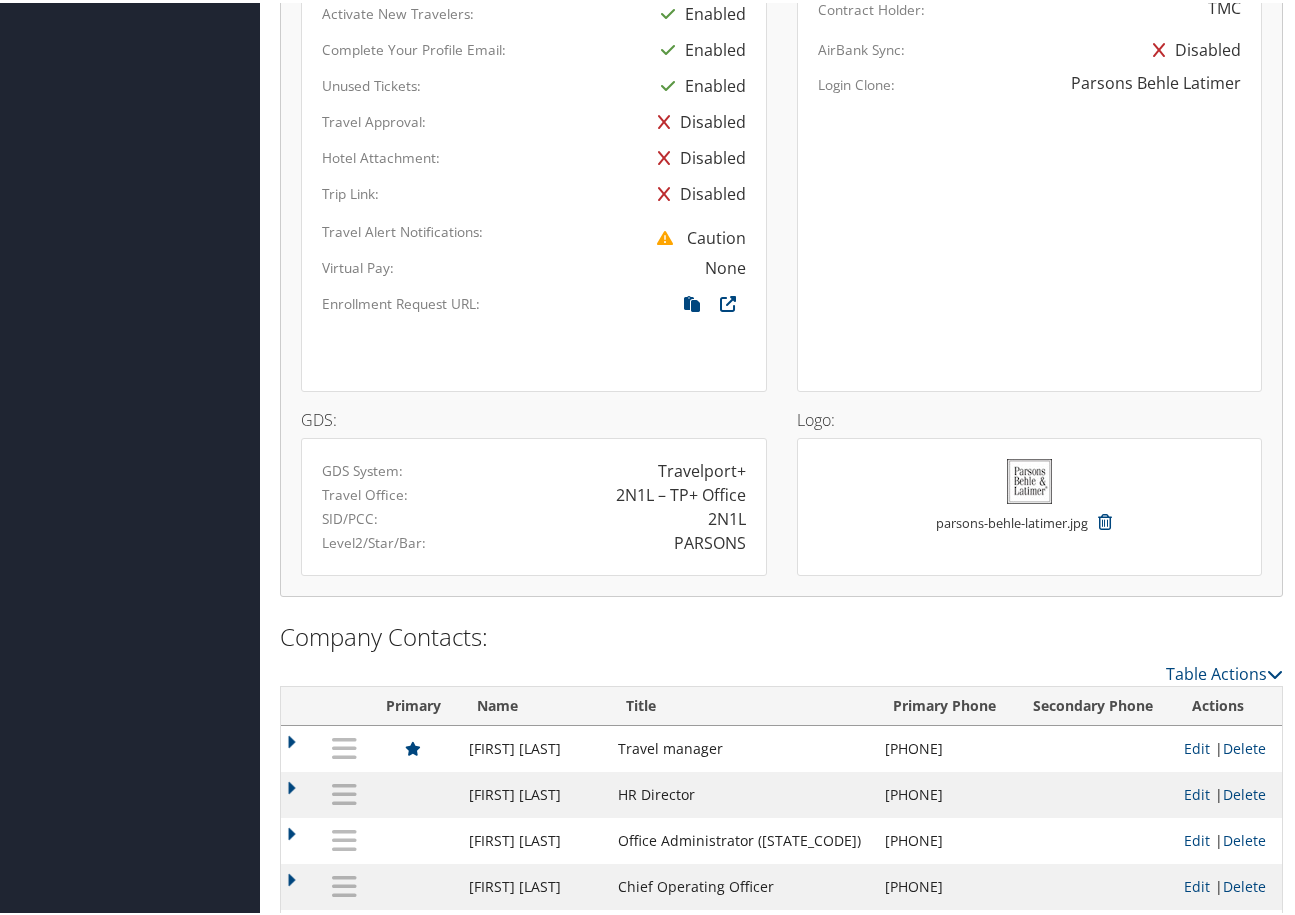 scroll, scrollTop: 1242, scrollLeft: 0, axis: vertical 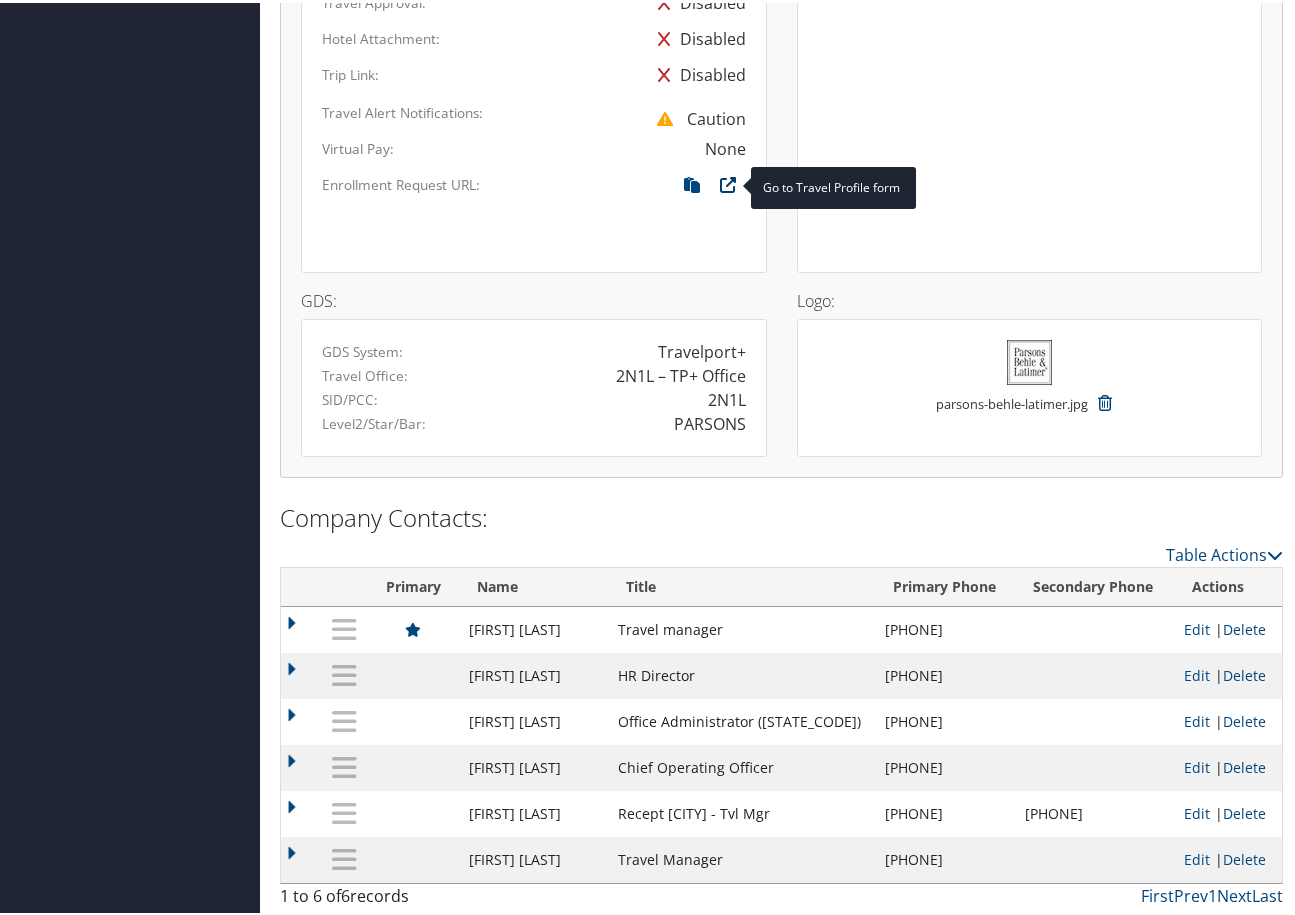 click at bounding box center (728, 187) 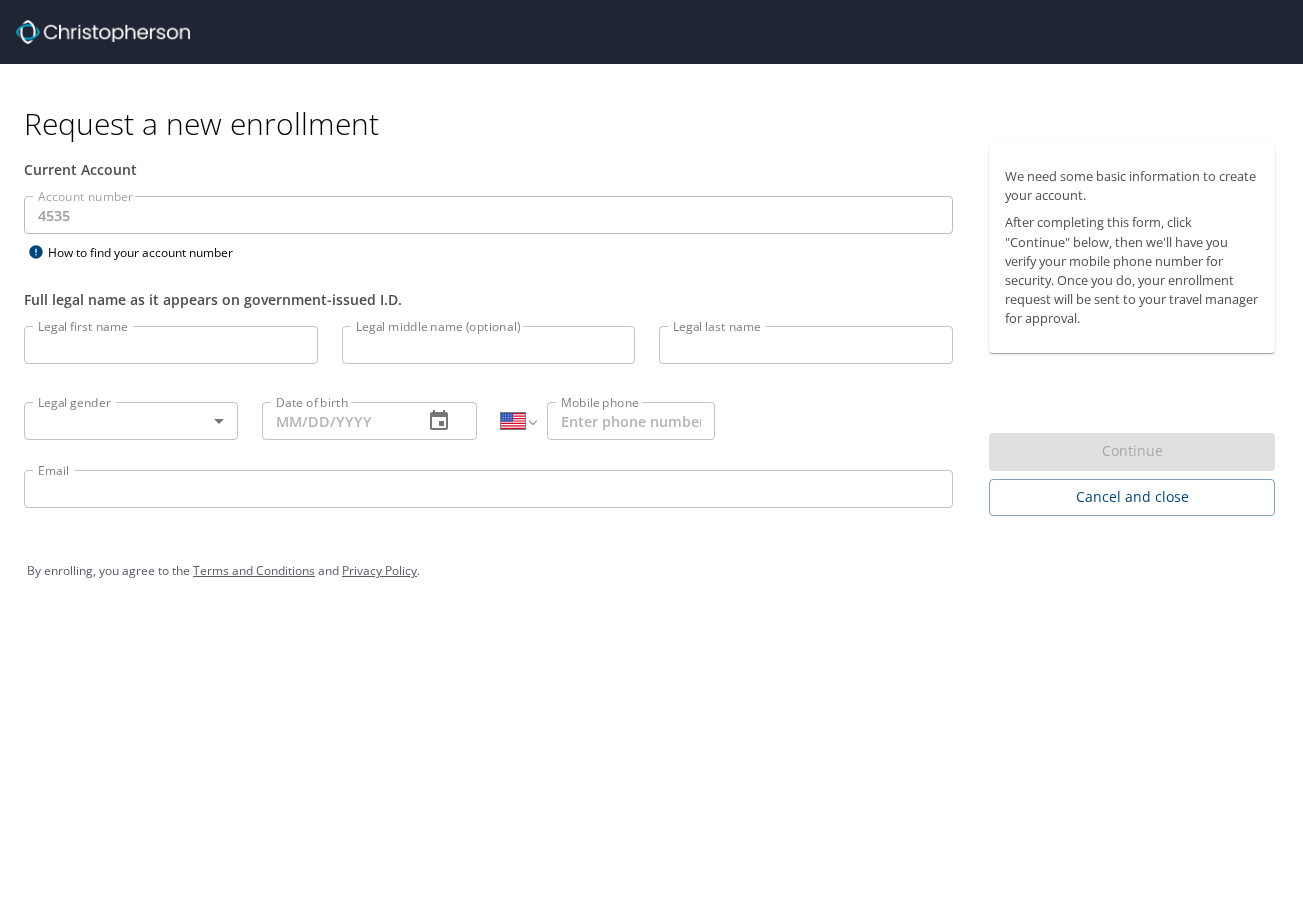 select on "US" 